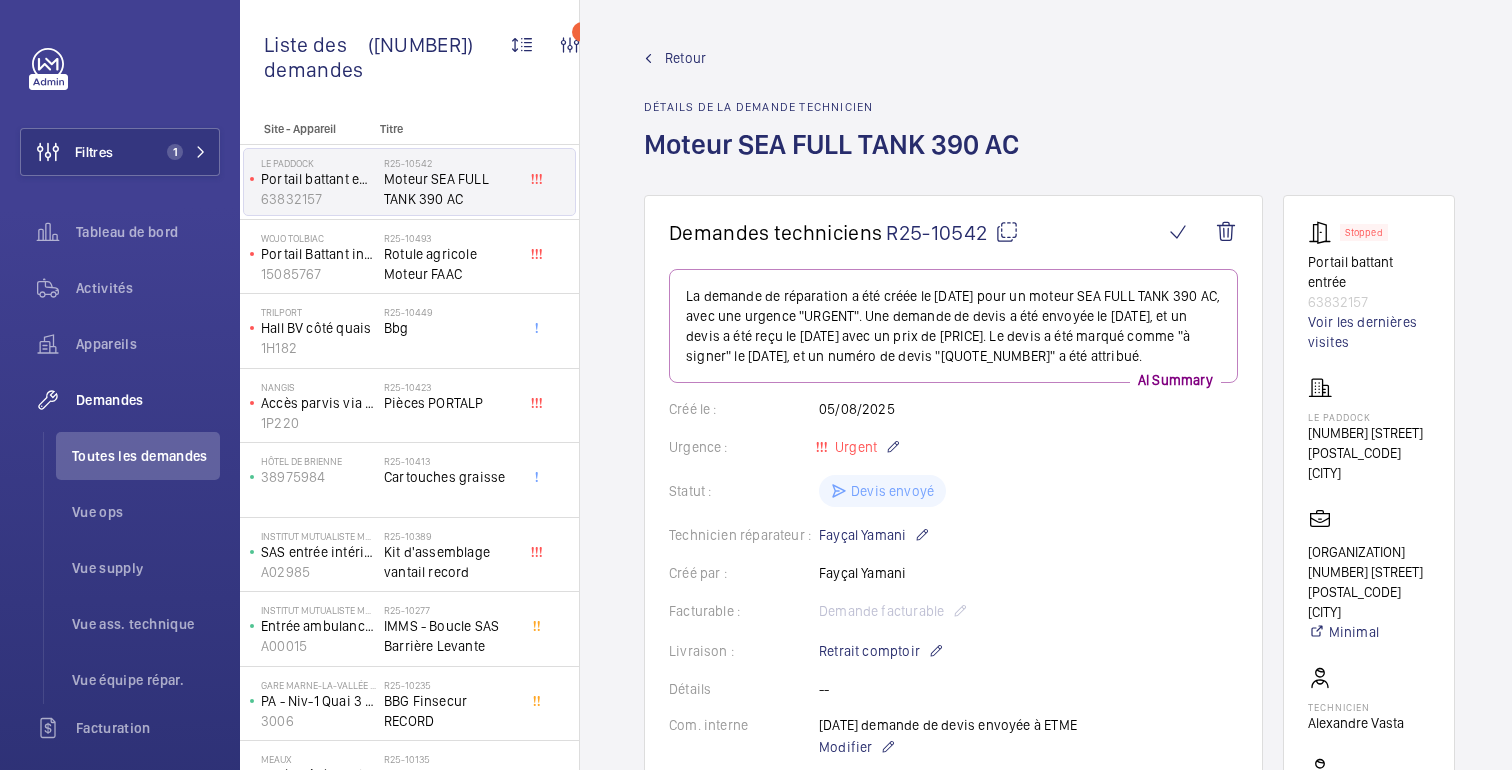 scroll, scrollTop: 0, scrollLeft: 0, axis: both 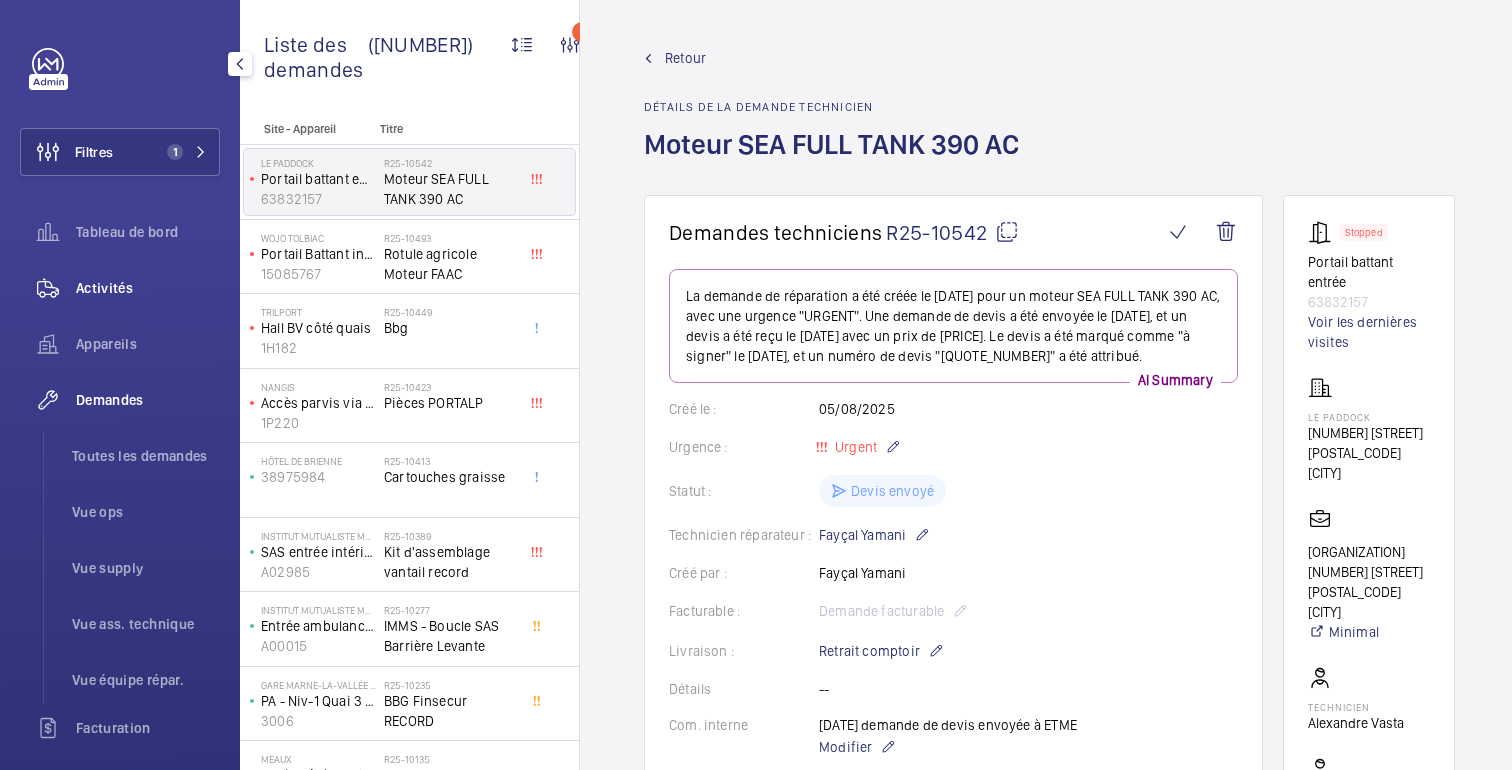 click on "Activités" 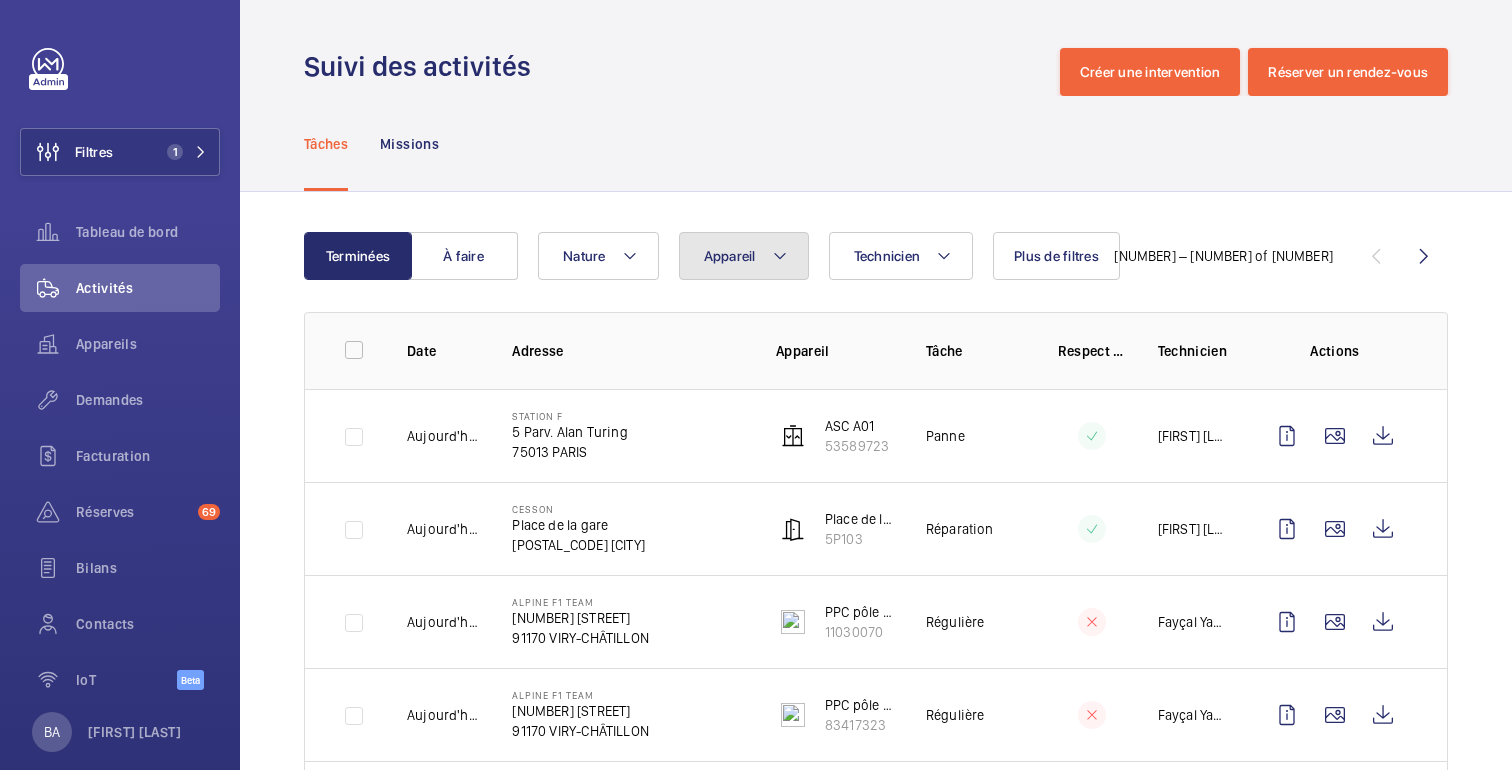 click on "Appareil" 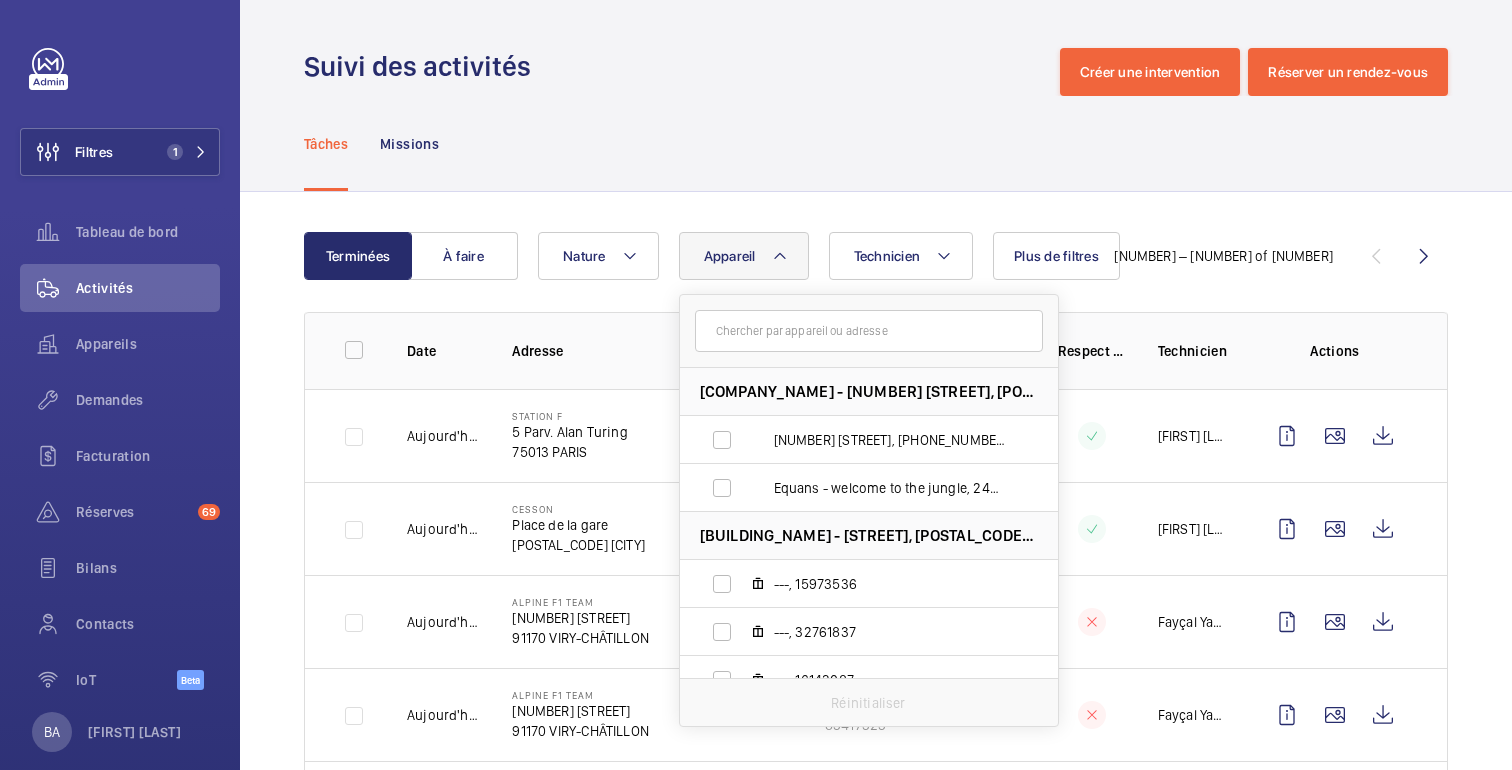 click 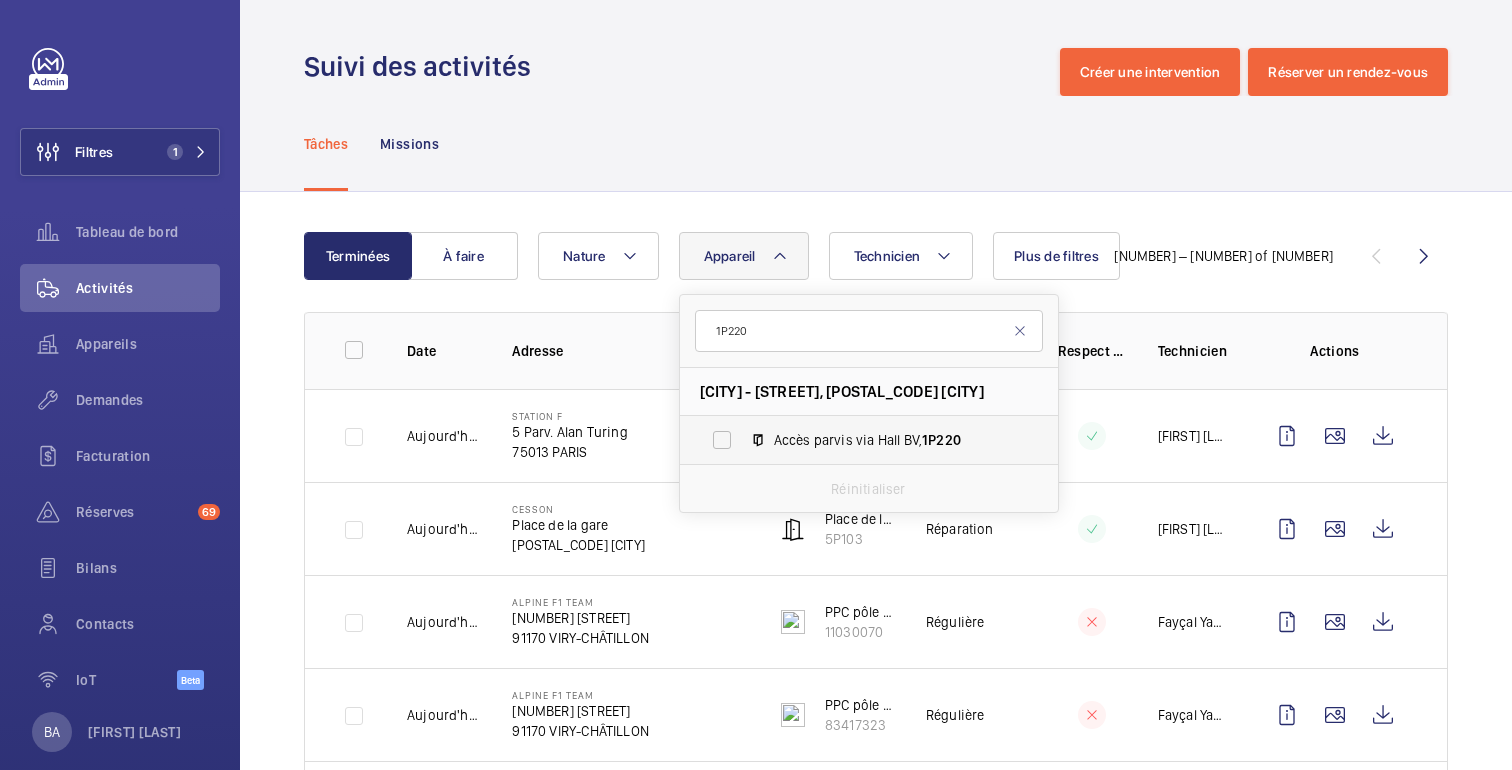 type on "1P220" 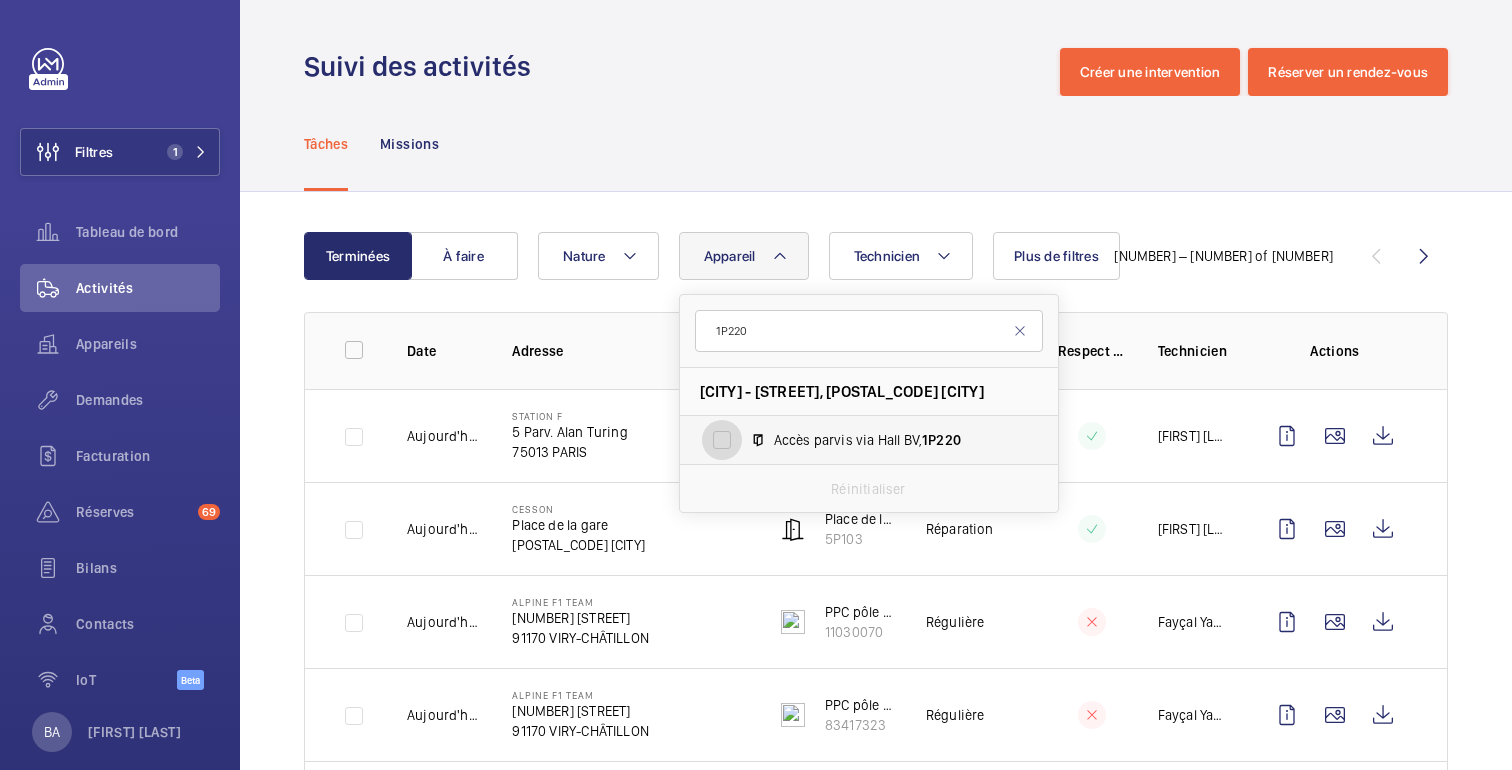 click on "Accès parvis via Hall BV, [PRODUCT_CODE]" at bounding box center [722, 440] 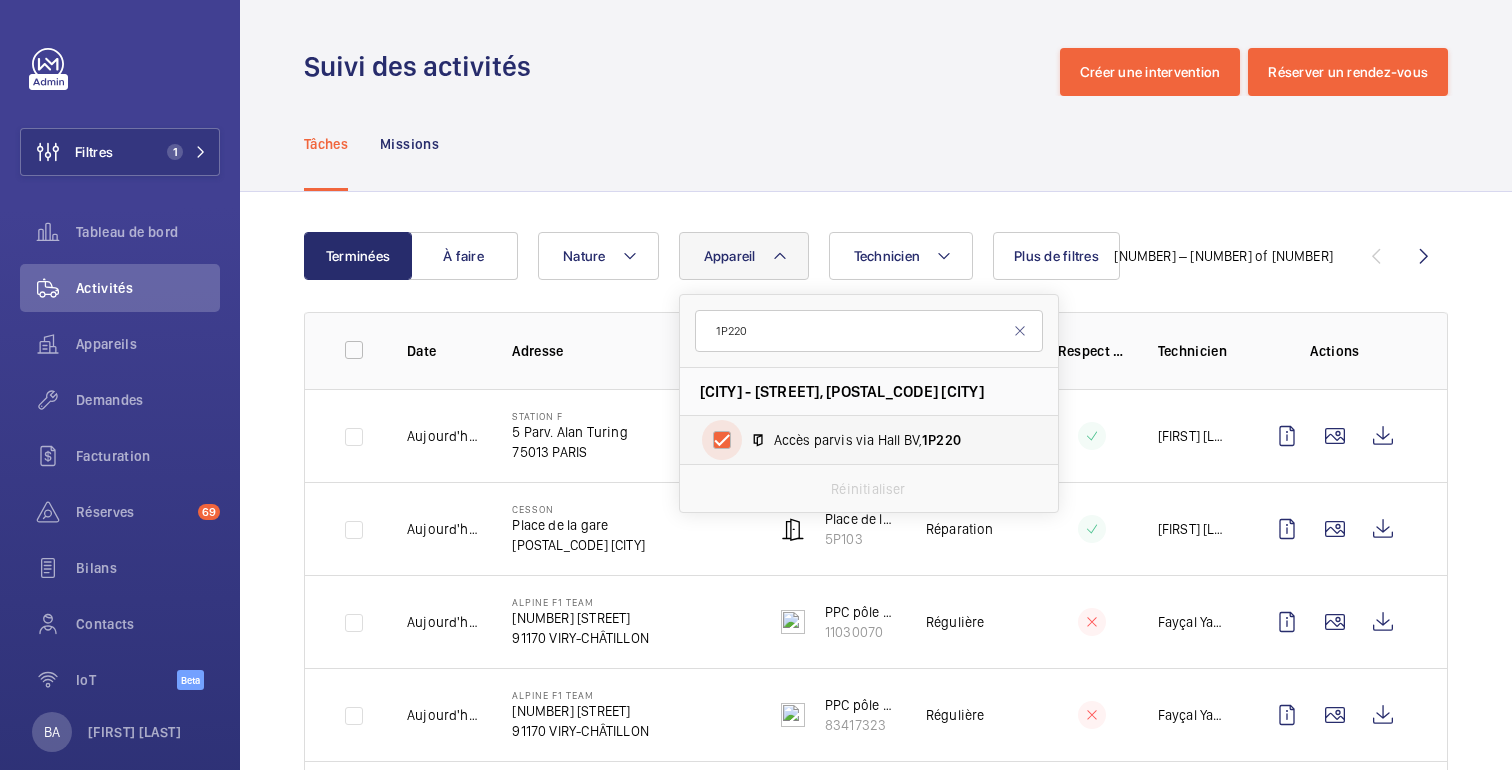 checkbox on "true" 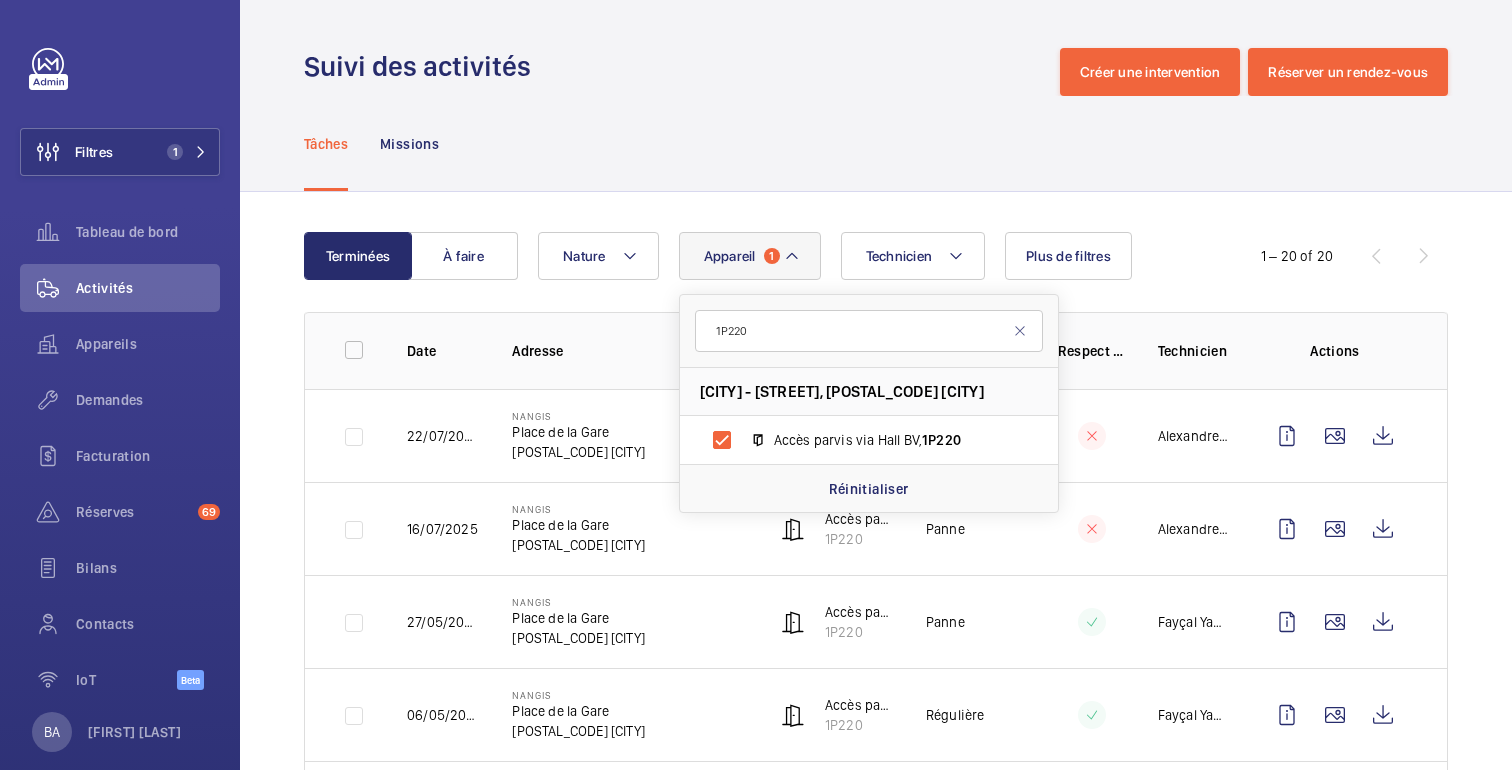 click on "Tâches Missions" 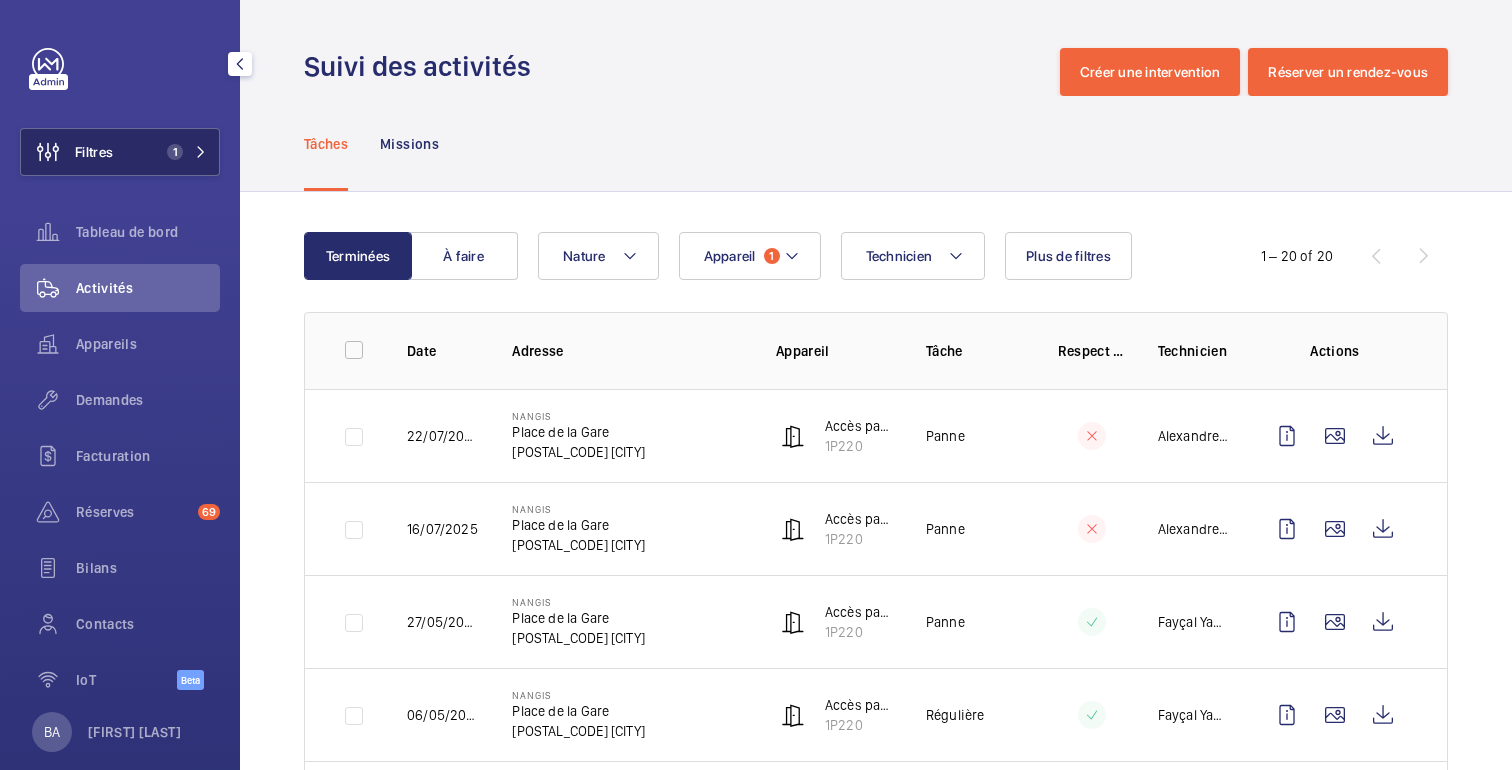 click on "Filtres 1" 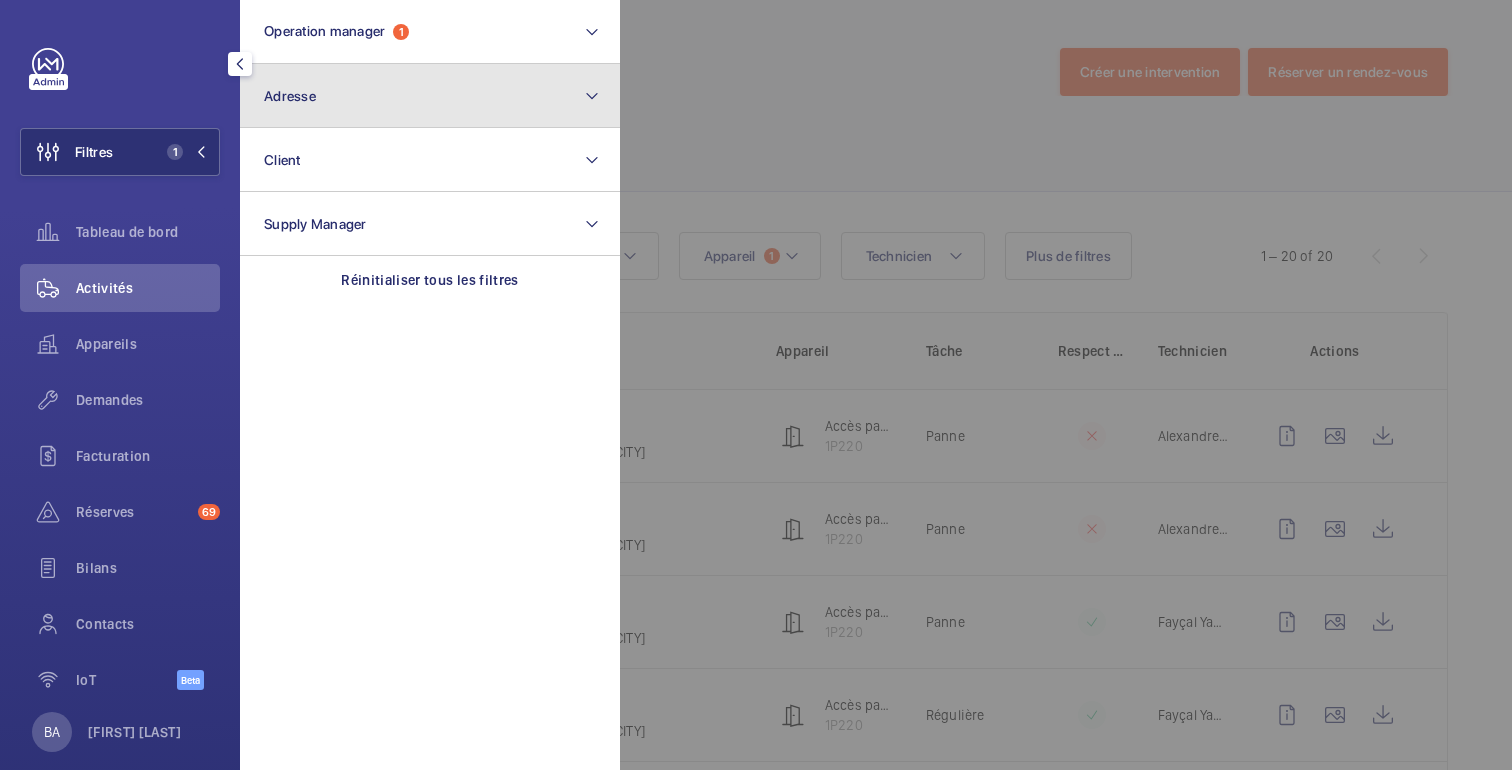 click on "Adresse" 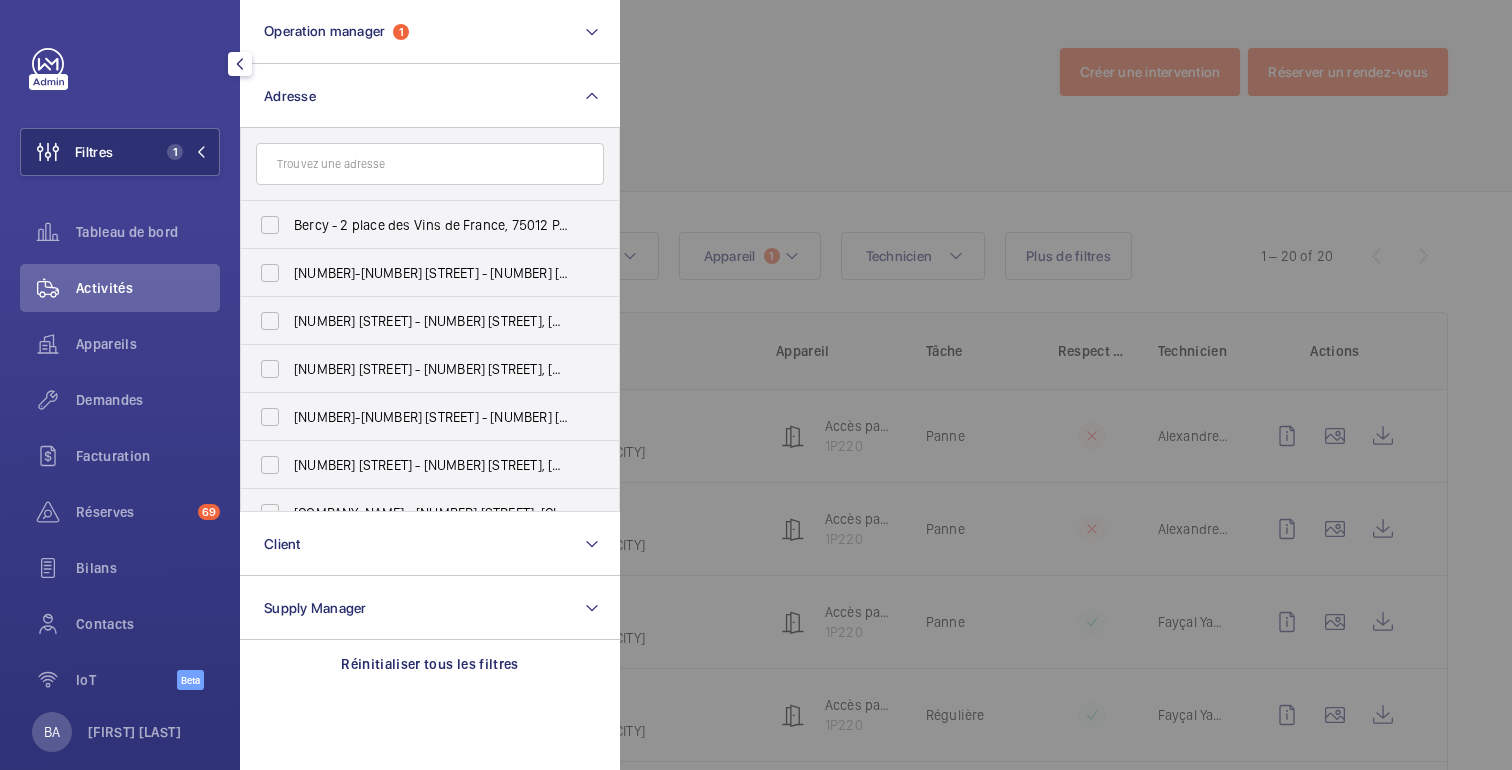 click 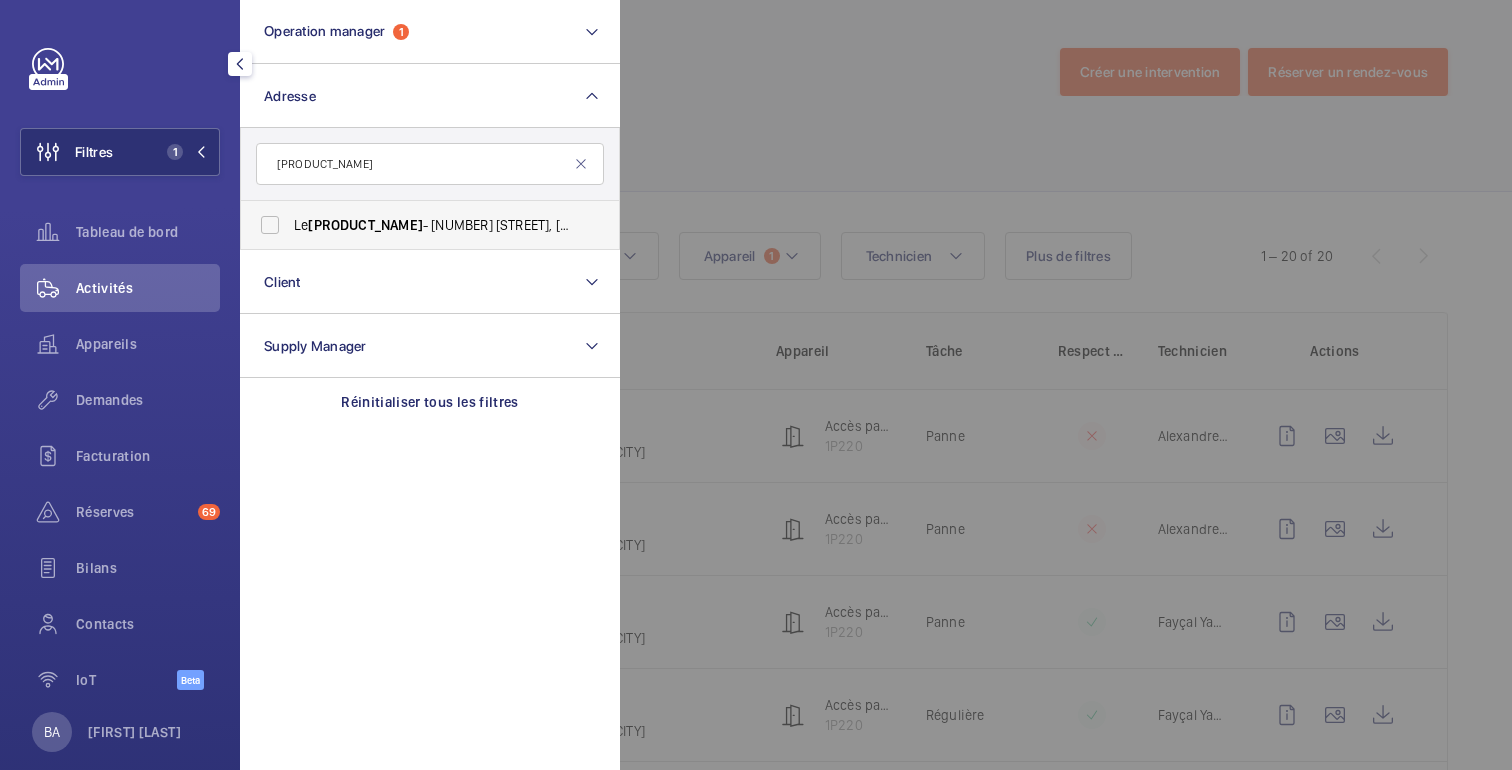 type on "[PRODUCT_NAME]" 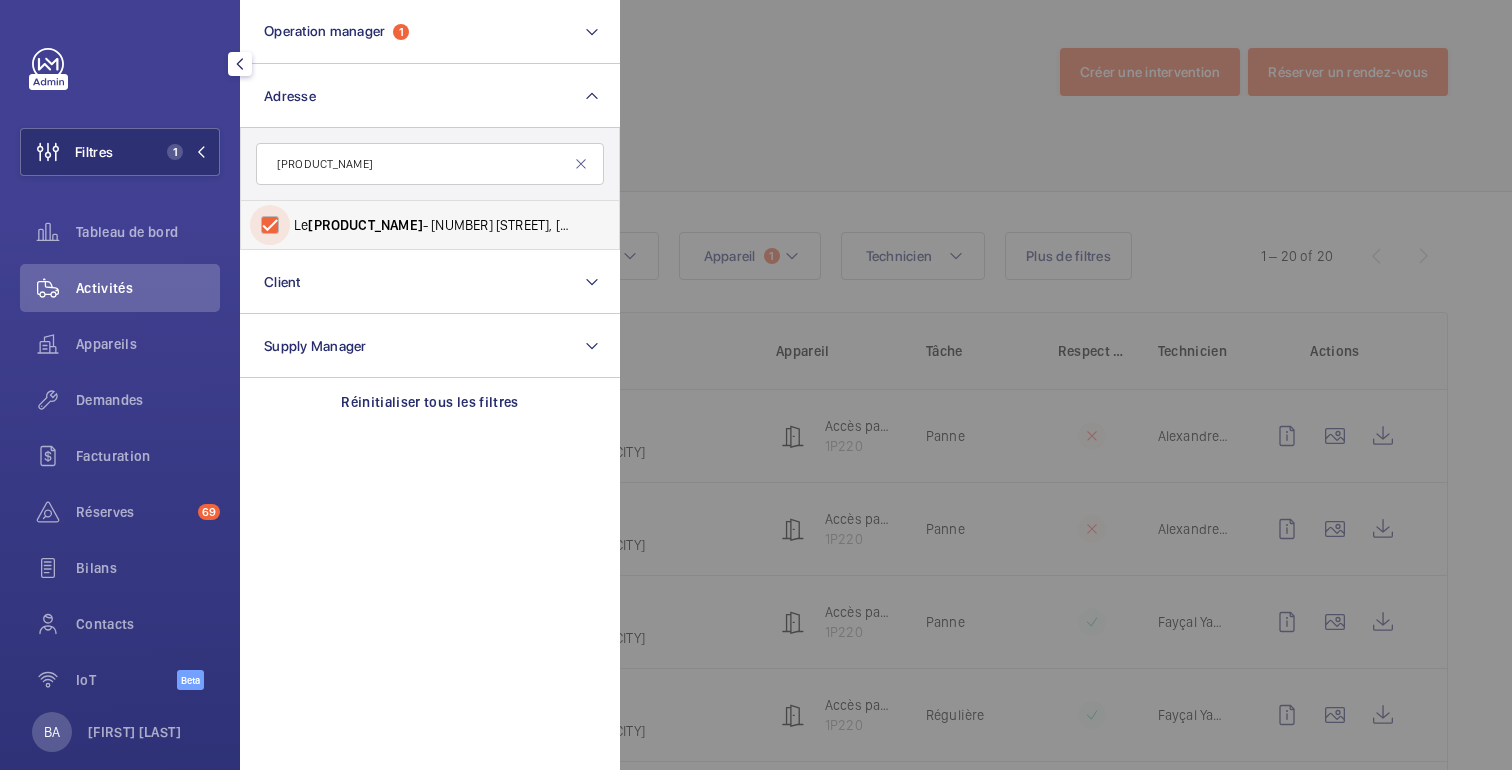 checkbox on "true" 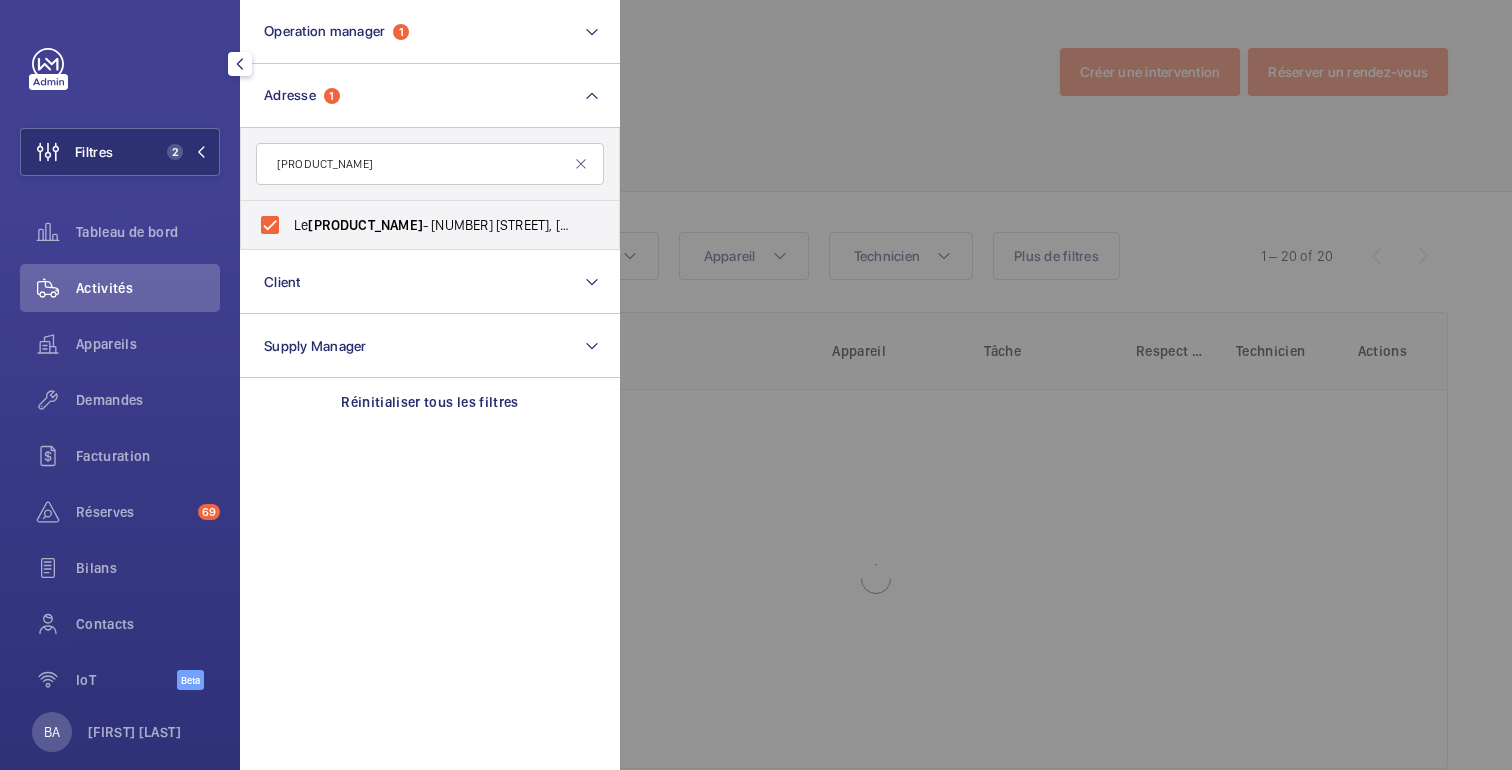 click 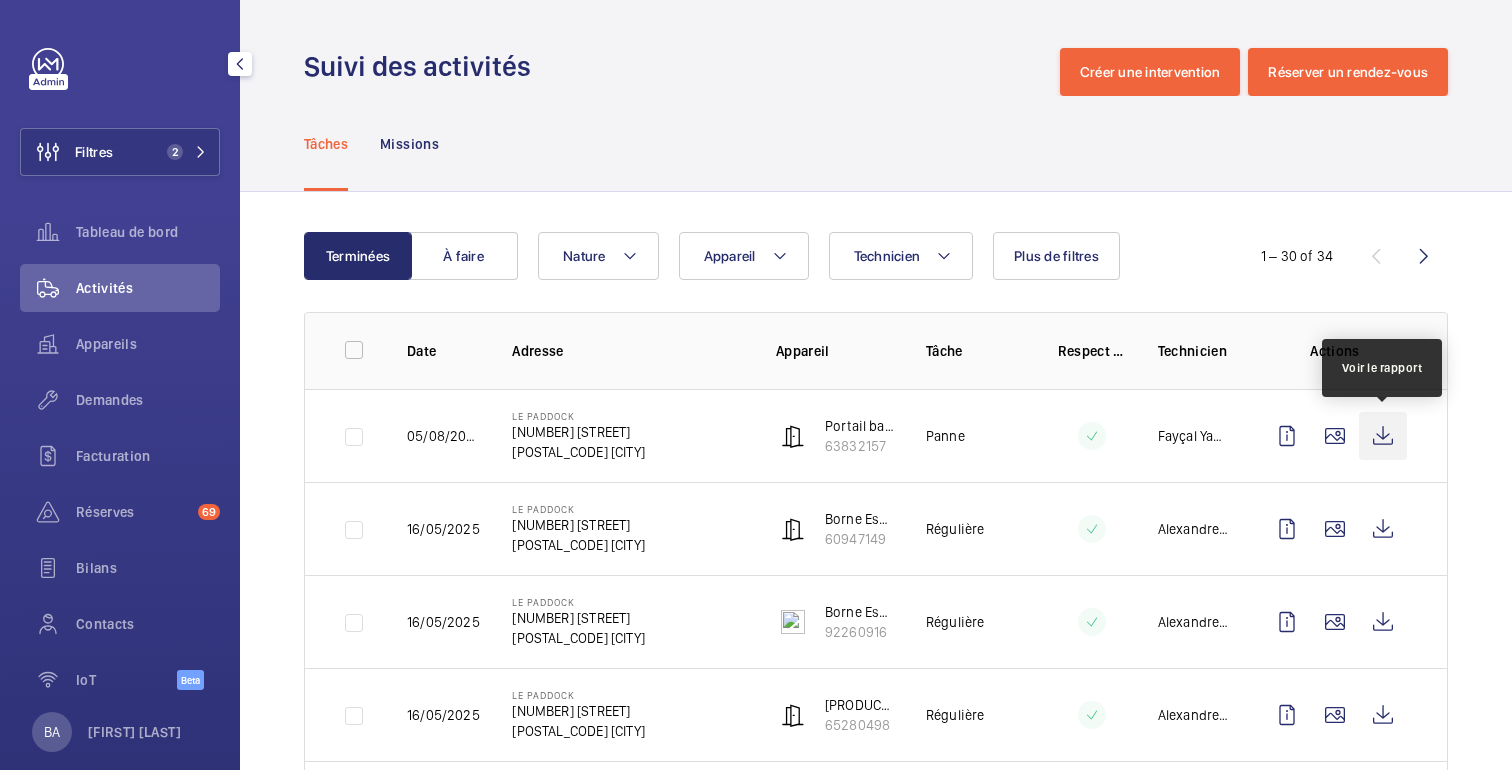 click 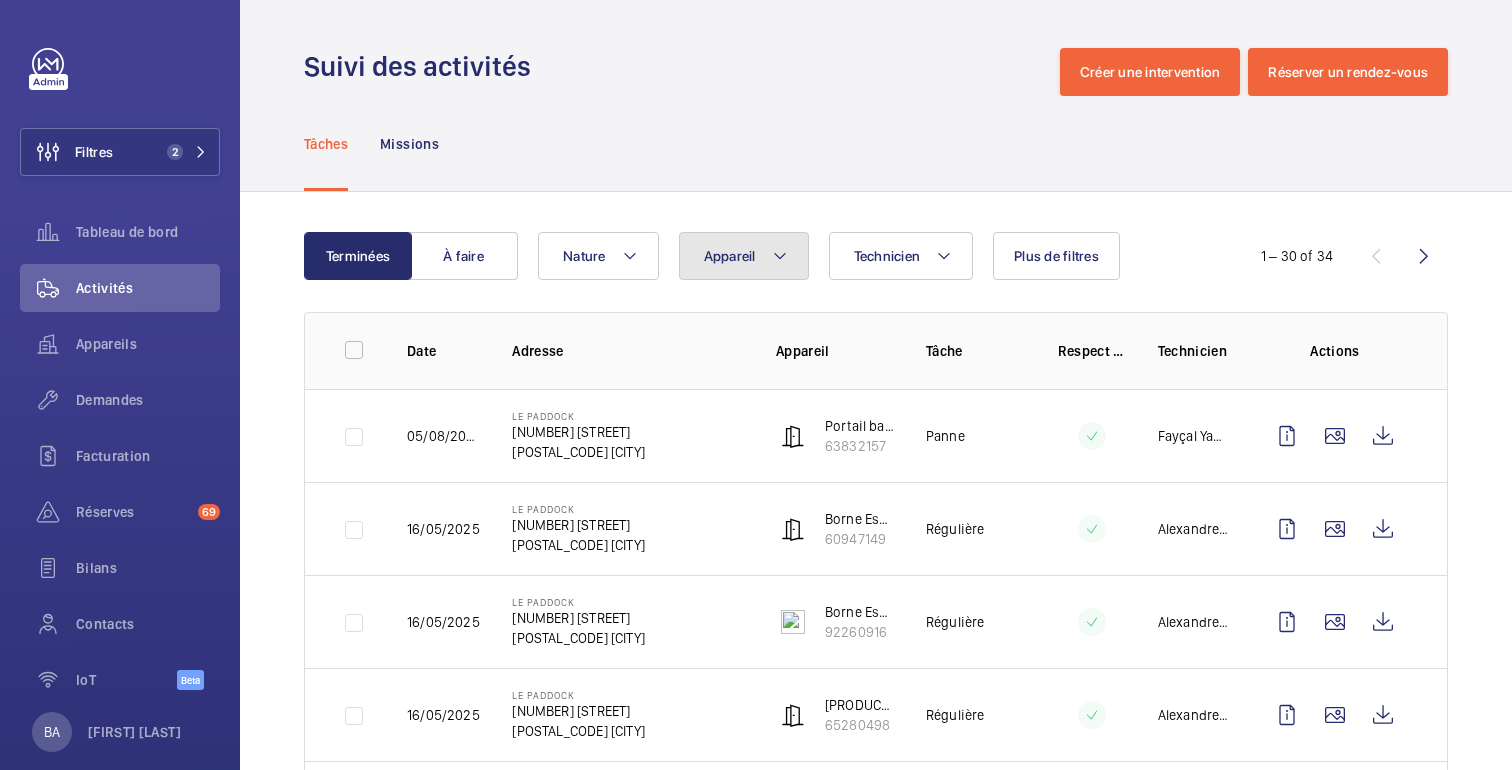 click on "Appareil" 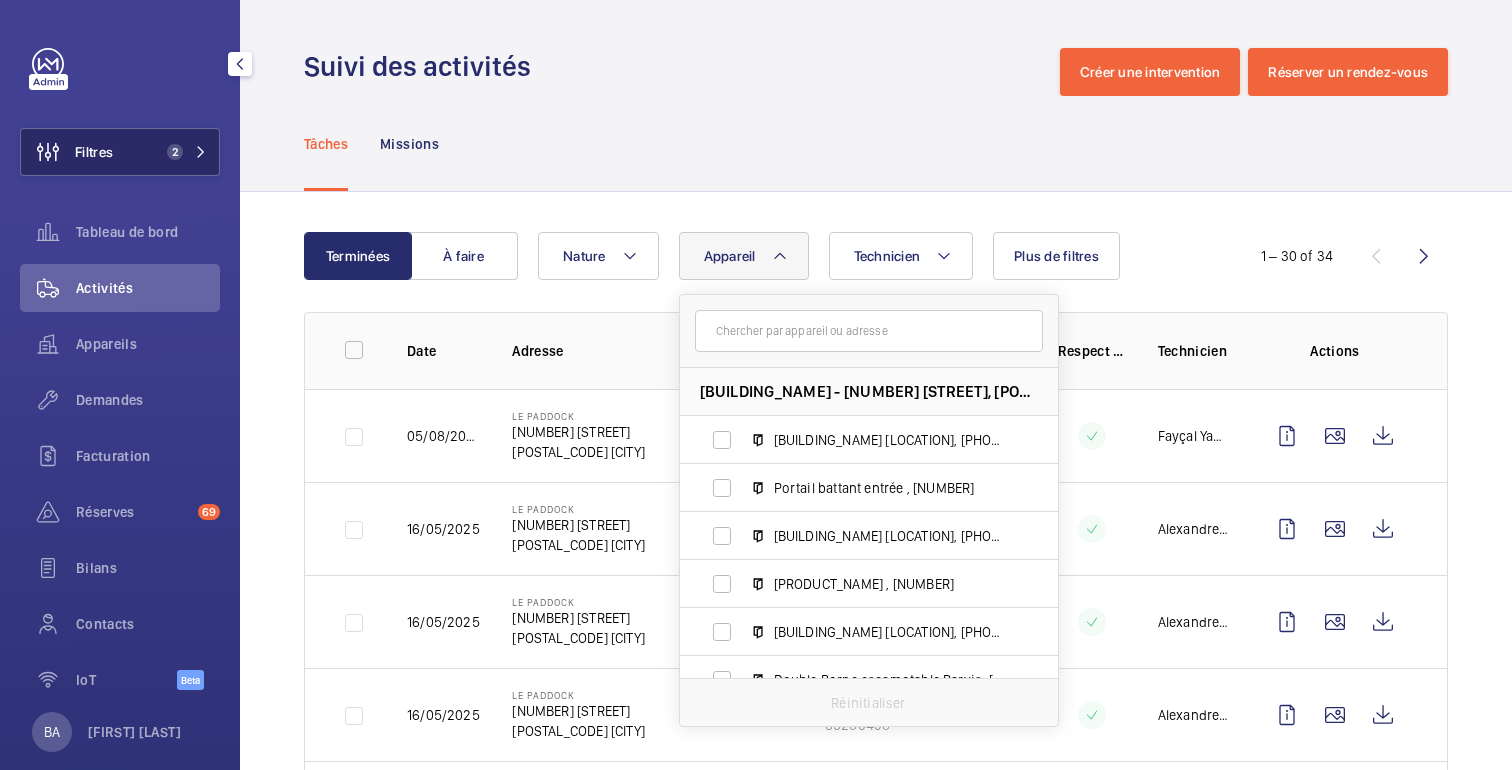 click on "Filtres 2" 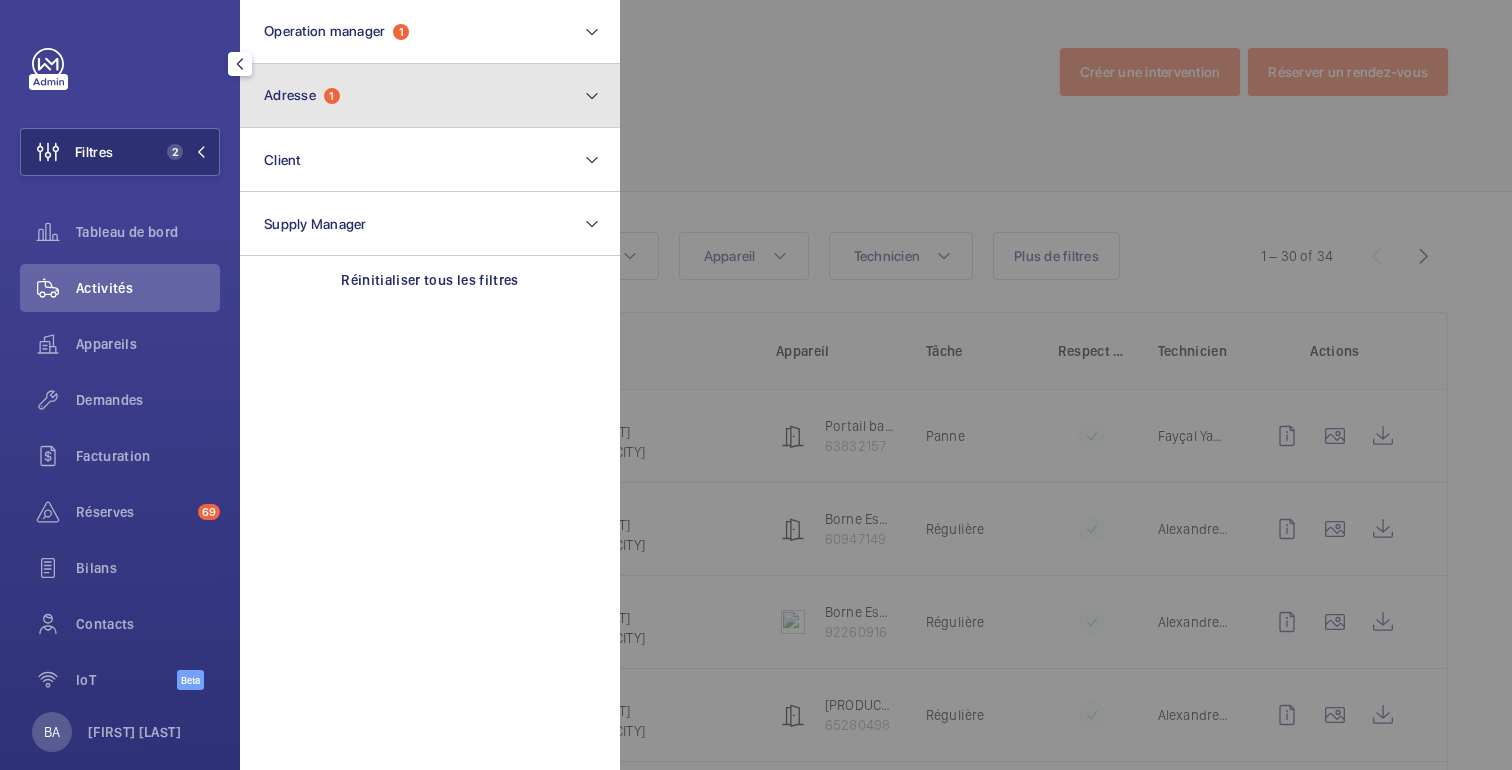 click on "Adresse  1" 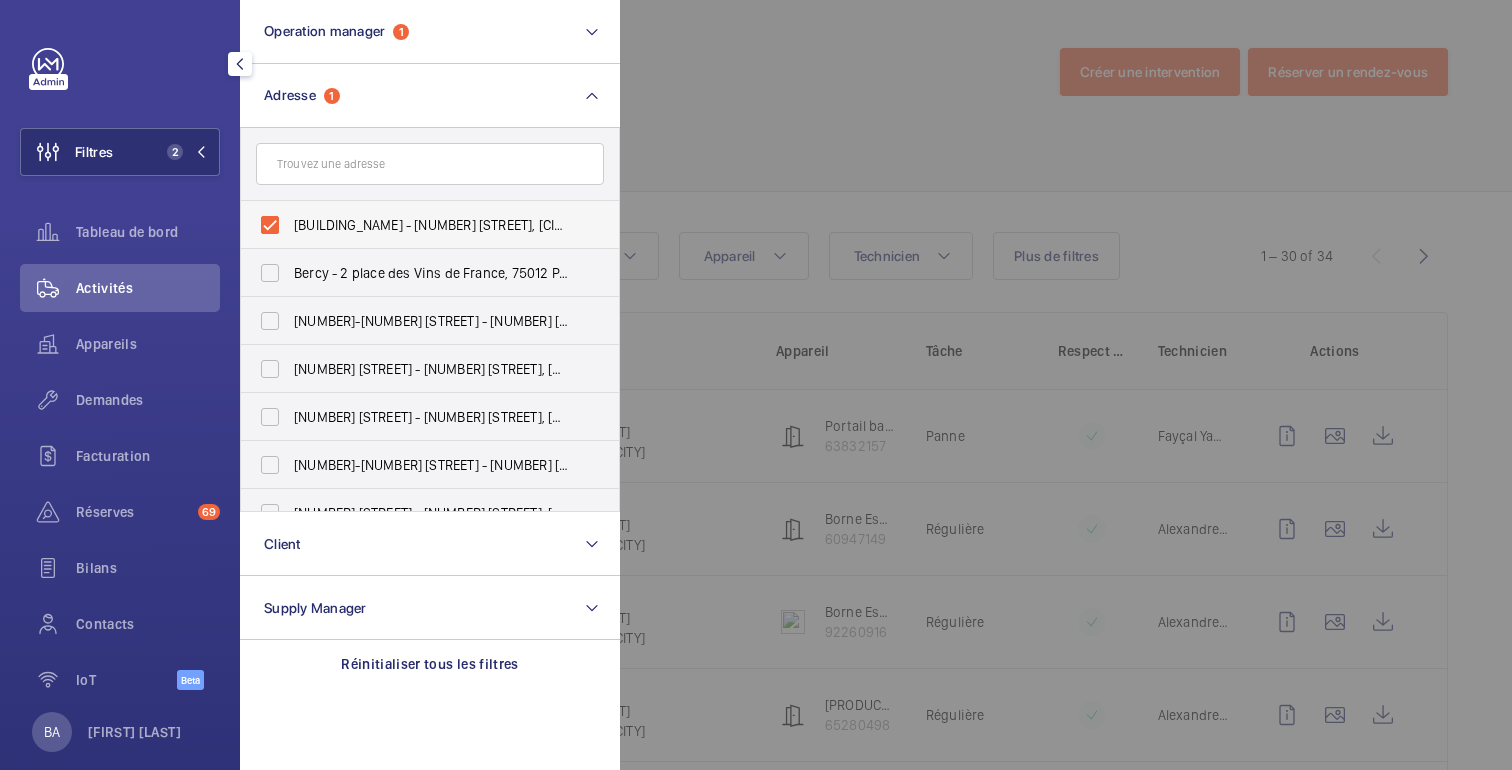 click on "[BUILDING_NAME] - [NUMBER] [STREET], [CITY] [POSTAL_CODE]" at bounding box center [431, 225] 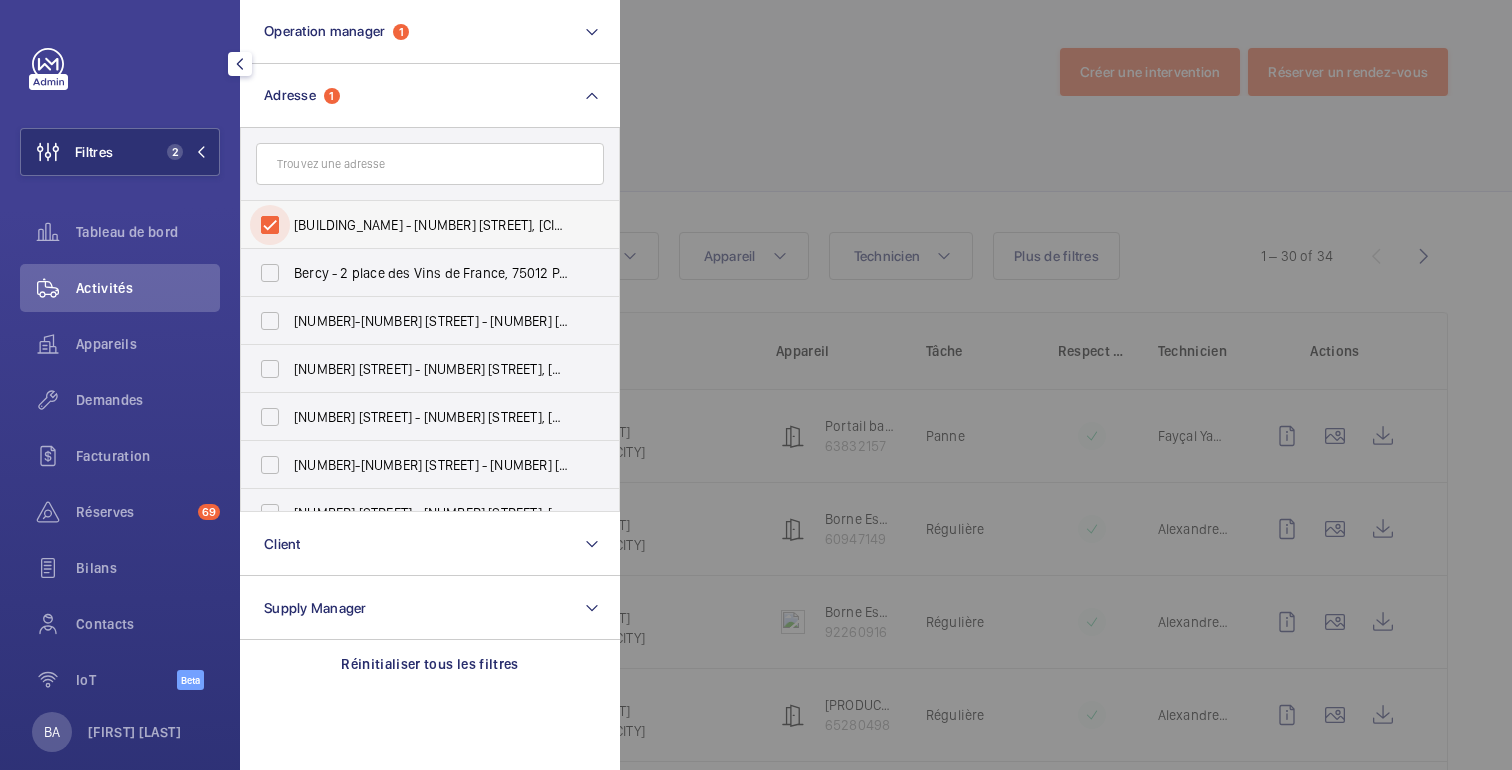 click on "[BUILDING_NAME] - [NUMBER] [STREET], [CITY] [POSTAL_CODE]" at bounding box center (270, 225) 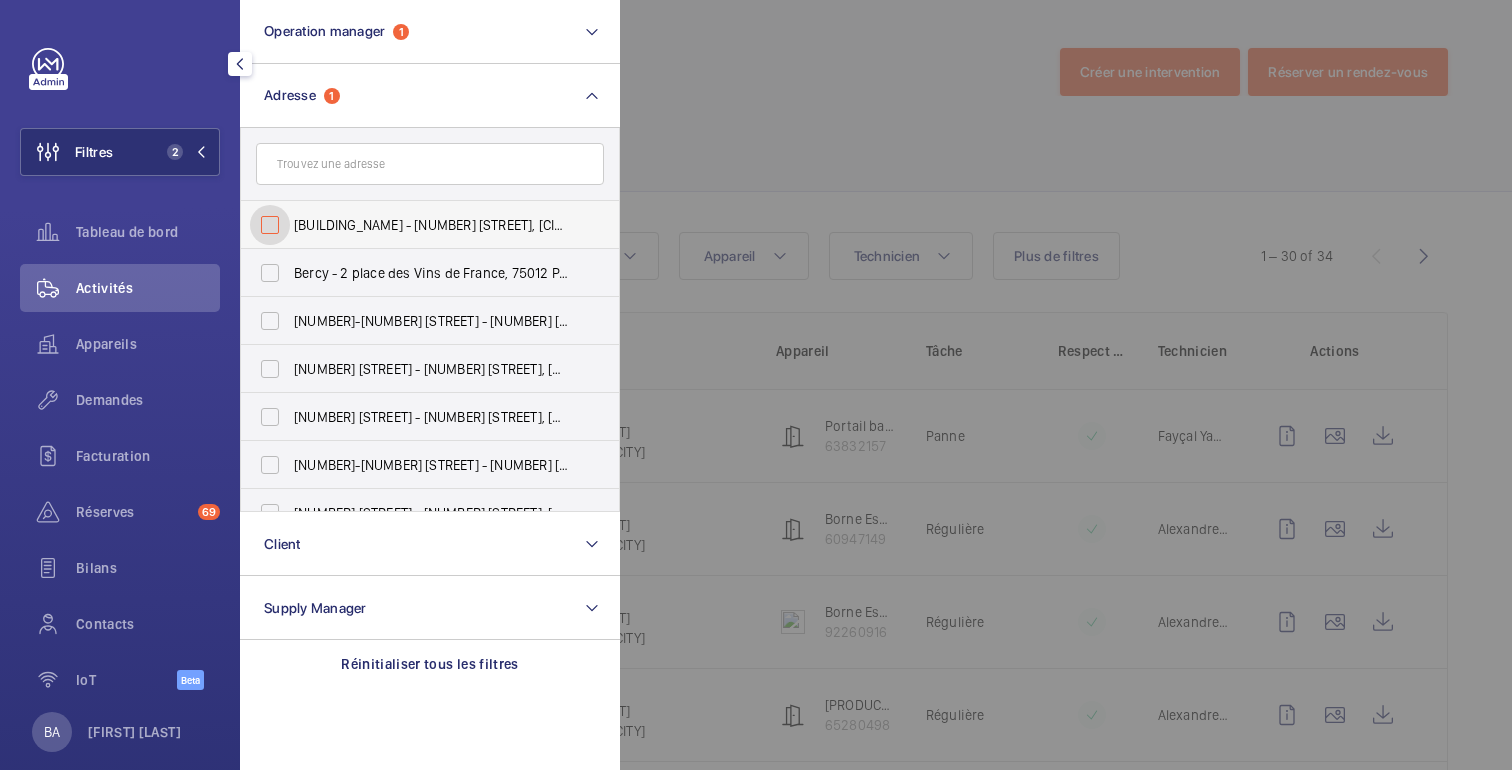 checkbox on "false" 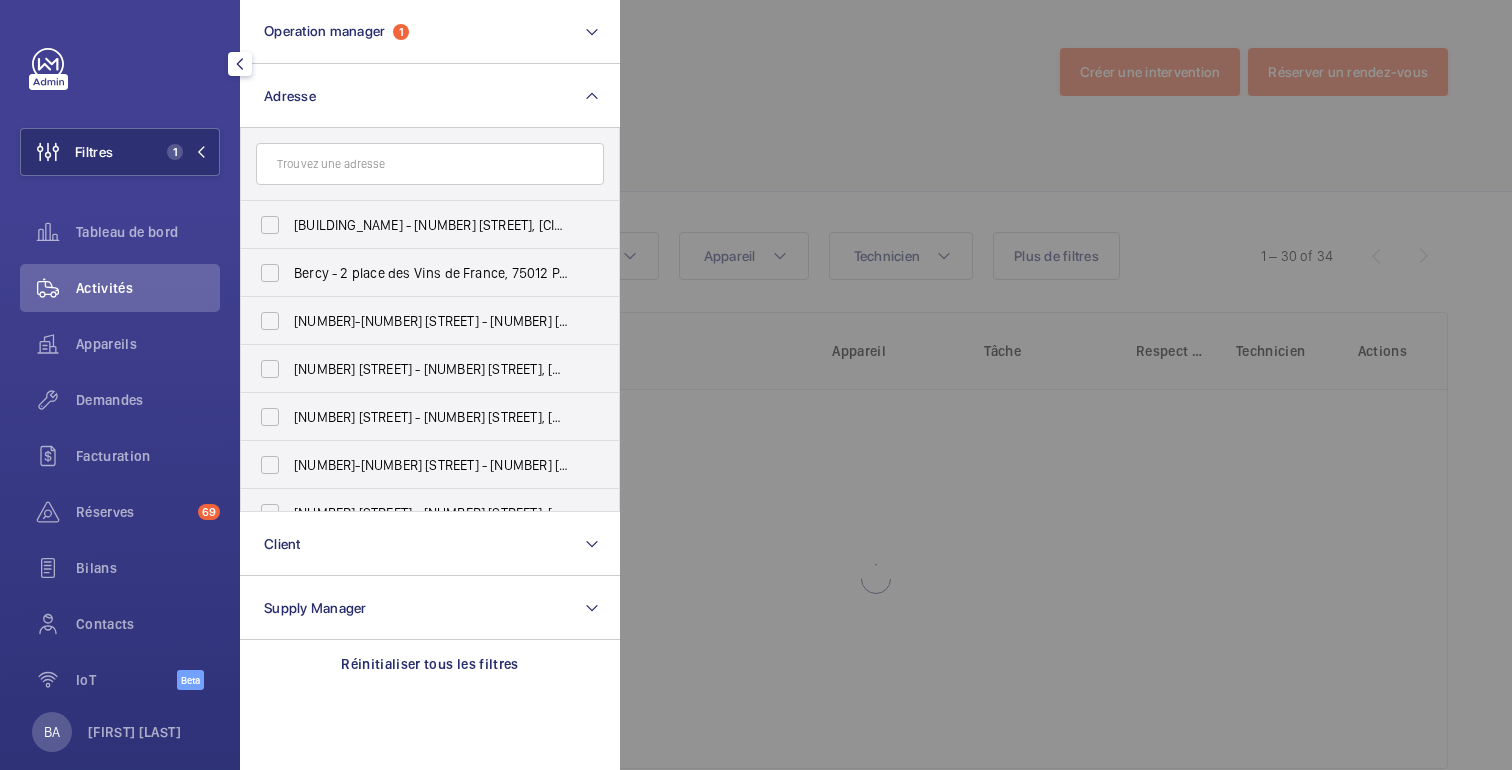 click 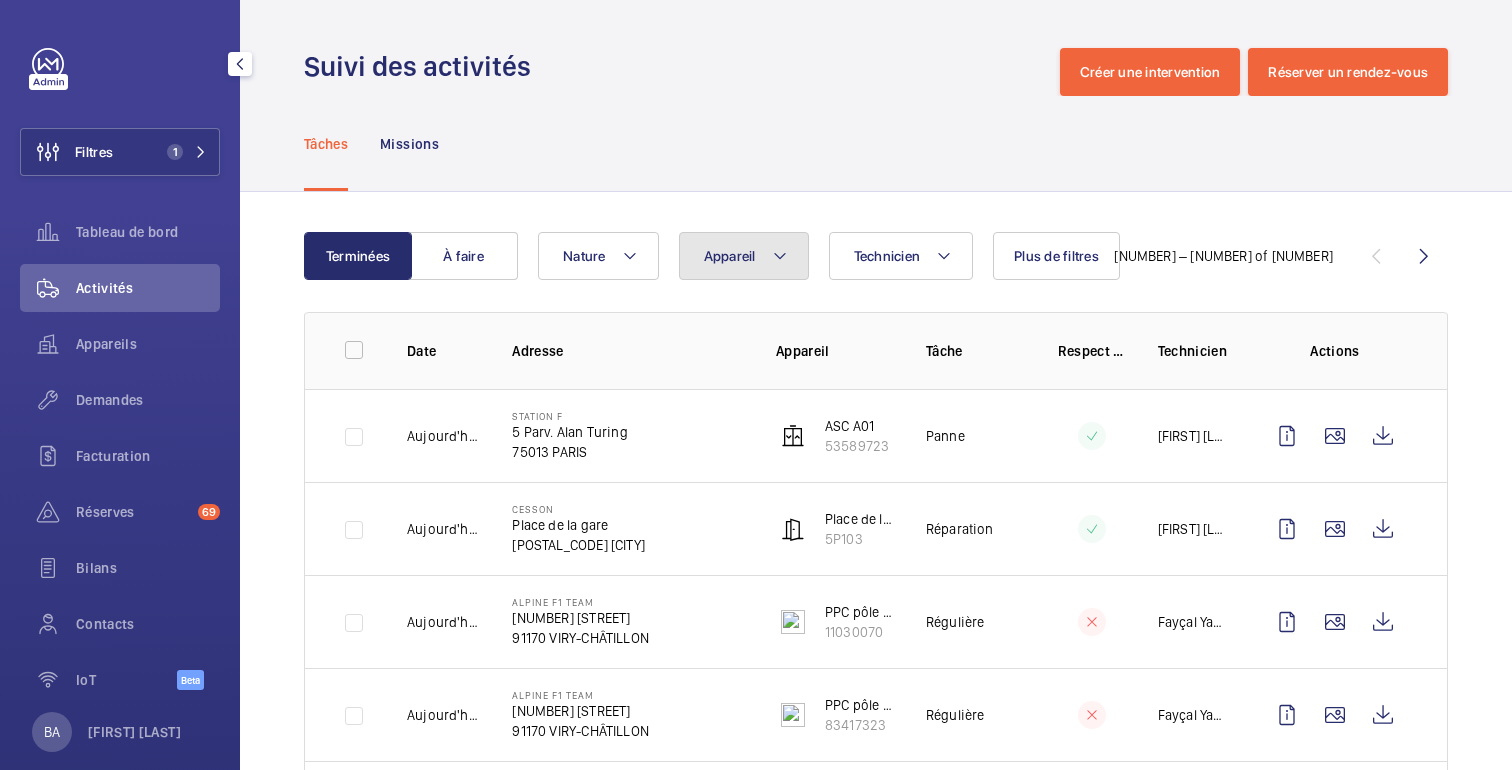 click on "Appareil" 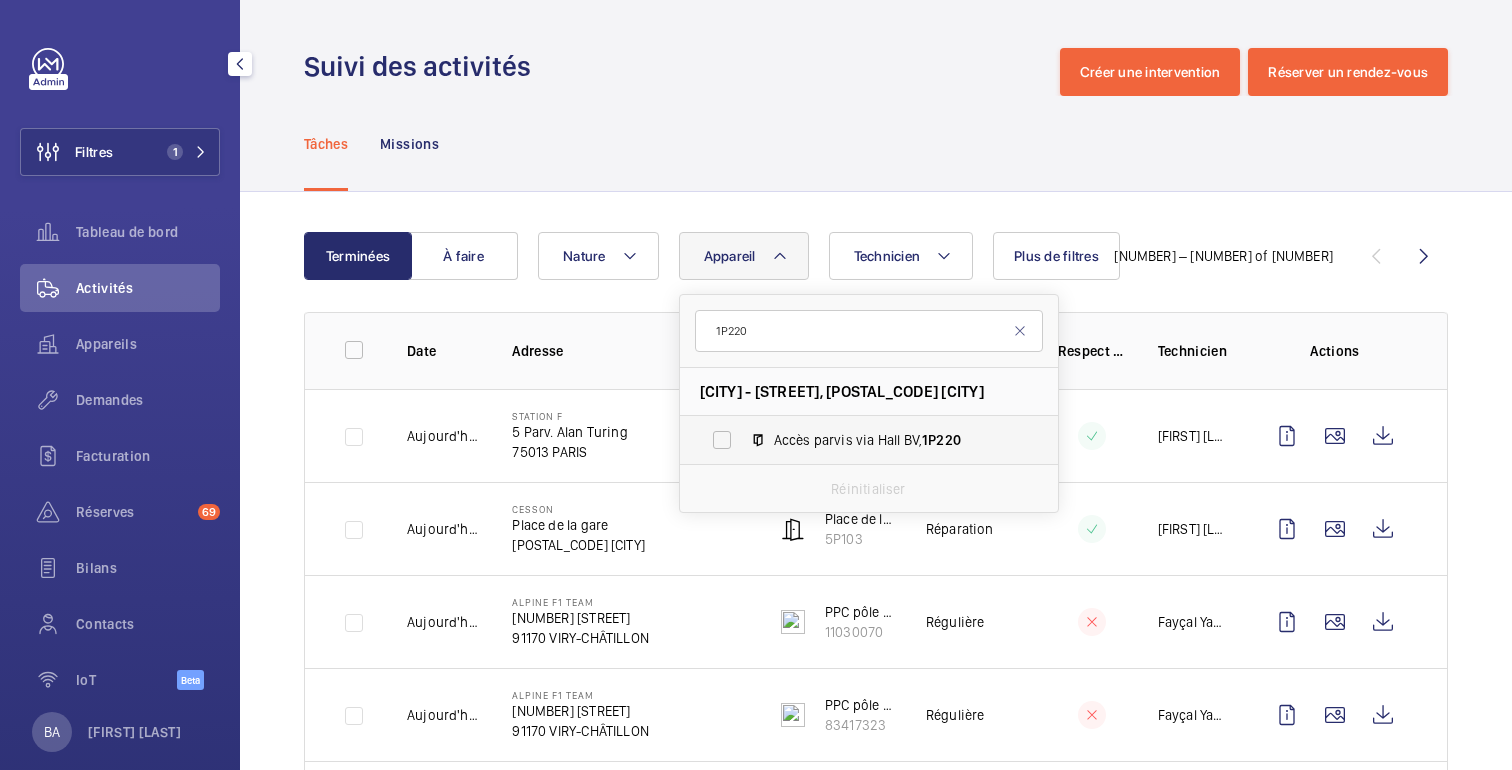 type on "1P220" 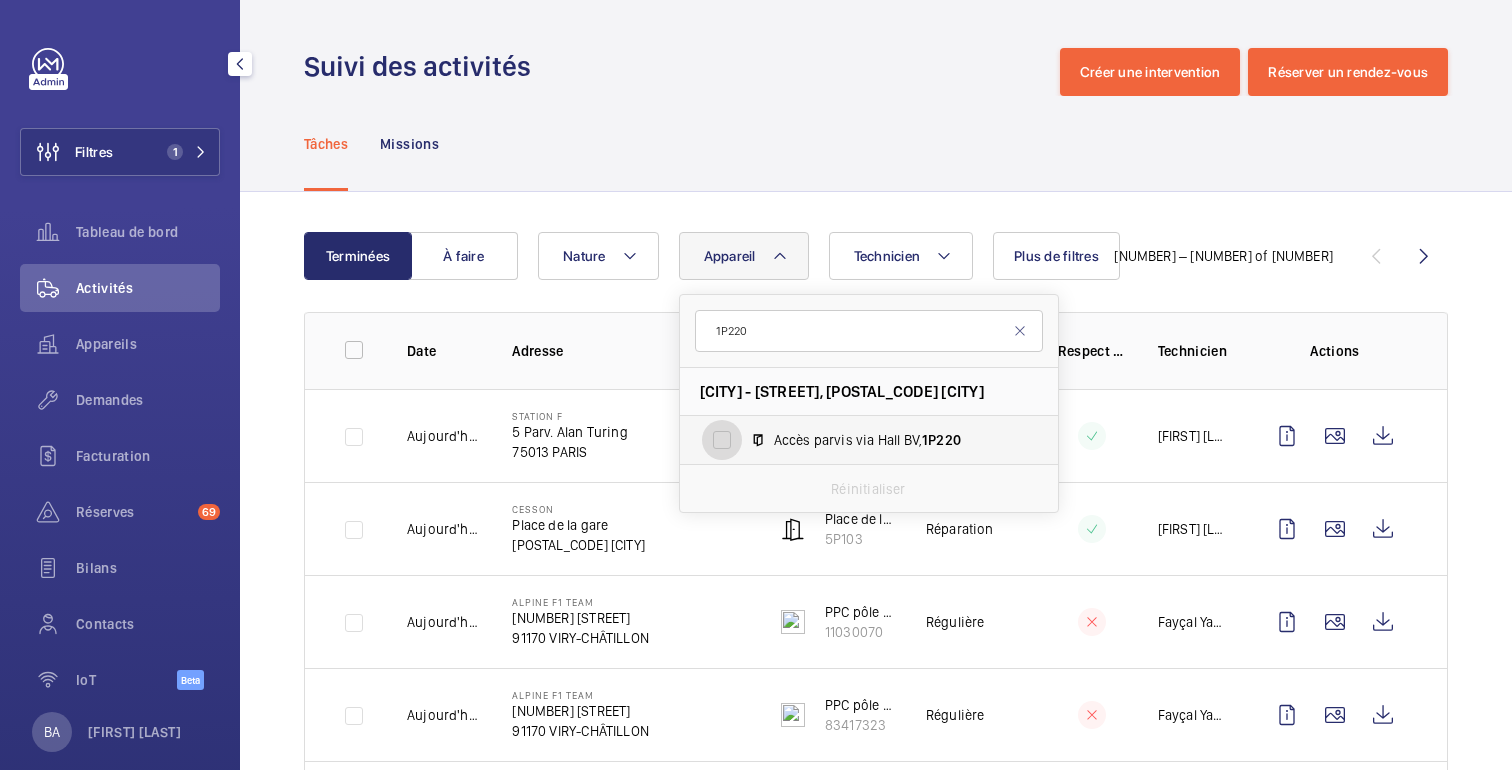 click on "Accès parvis via Hall BV, [PRODUCT_CODE]" at bounding box center (722, 440) 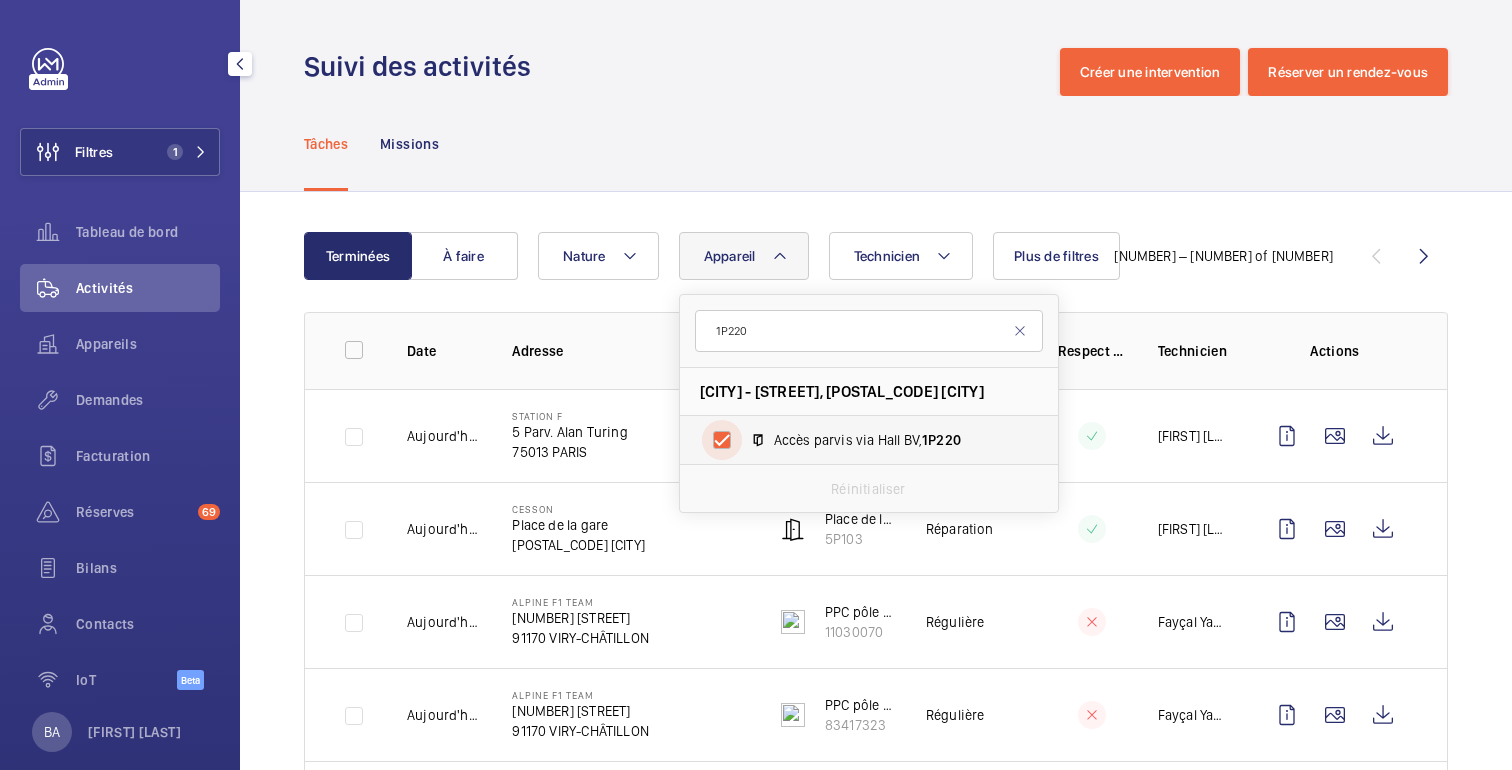checkbox on "true" 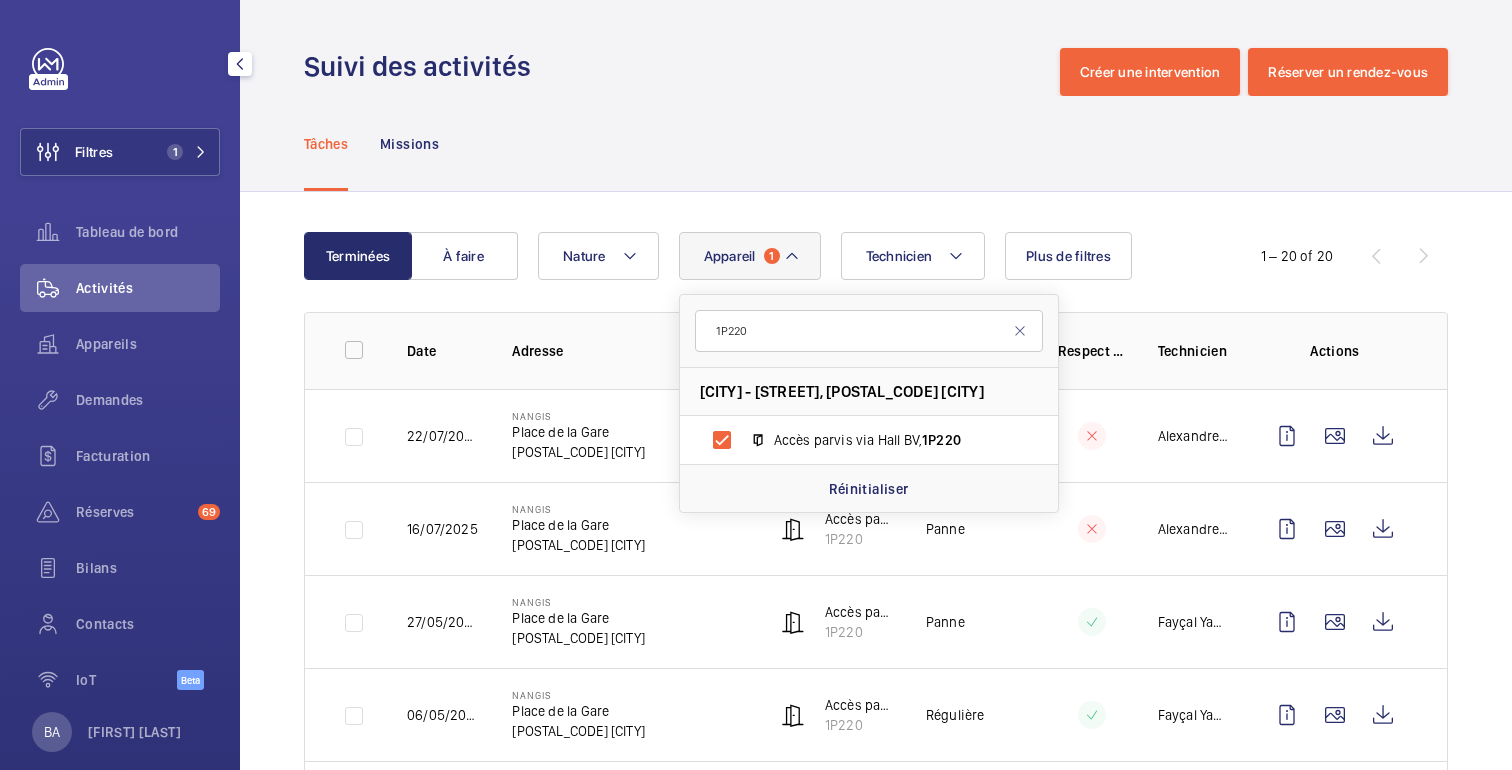 click on "Technicien Appareil 1 [PRODUCT_CODE] [CITY] - [STREET], [POSTAL_CODE] [CITY] Accès parvis via Hall BV, [PRODUCT_CODE] Réinitialiser Nature Plus de filtres" 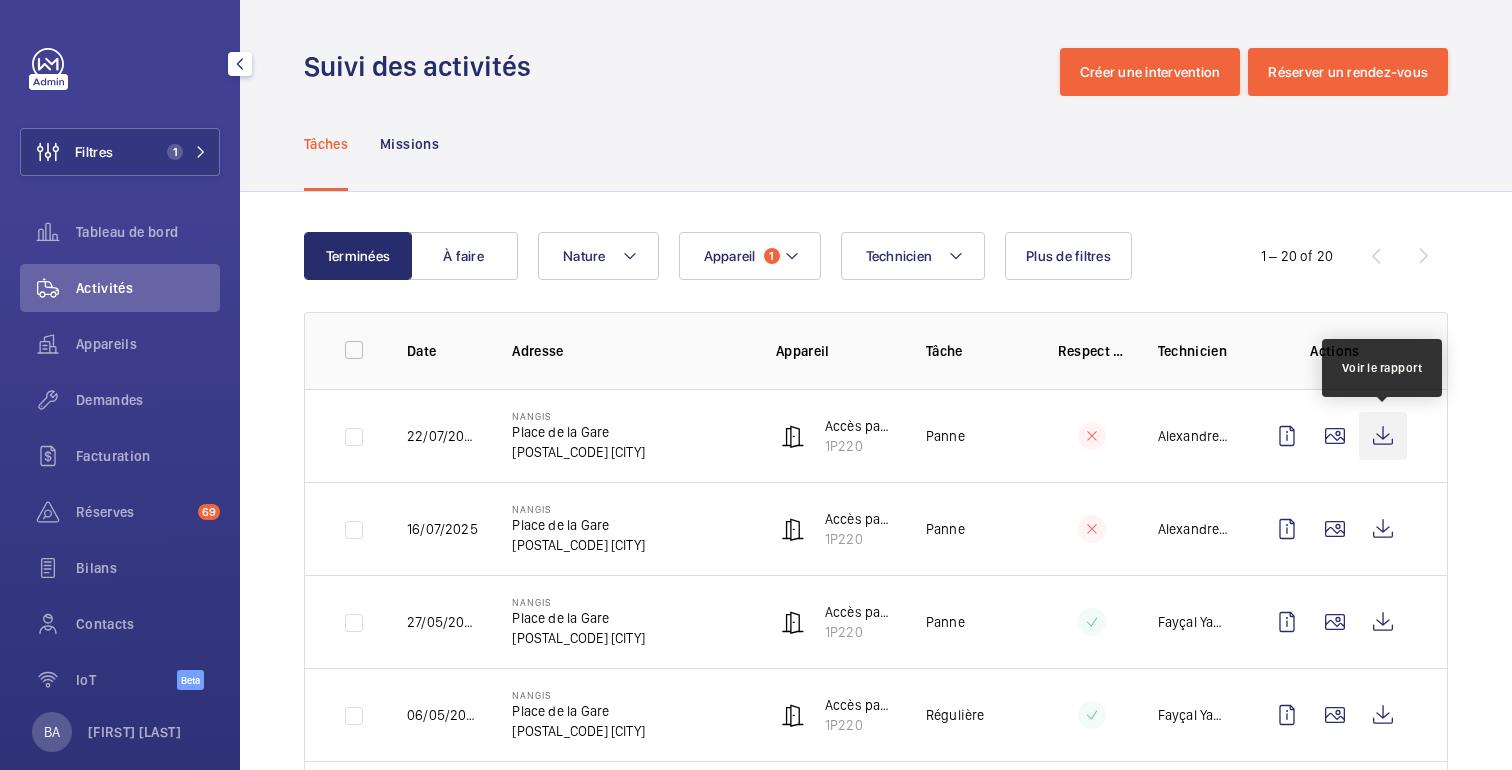 click 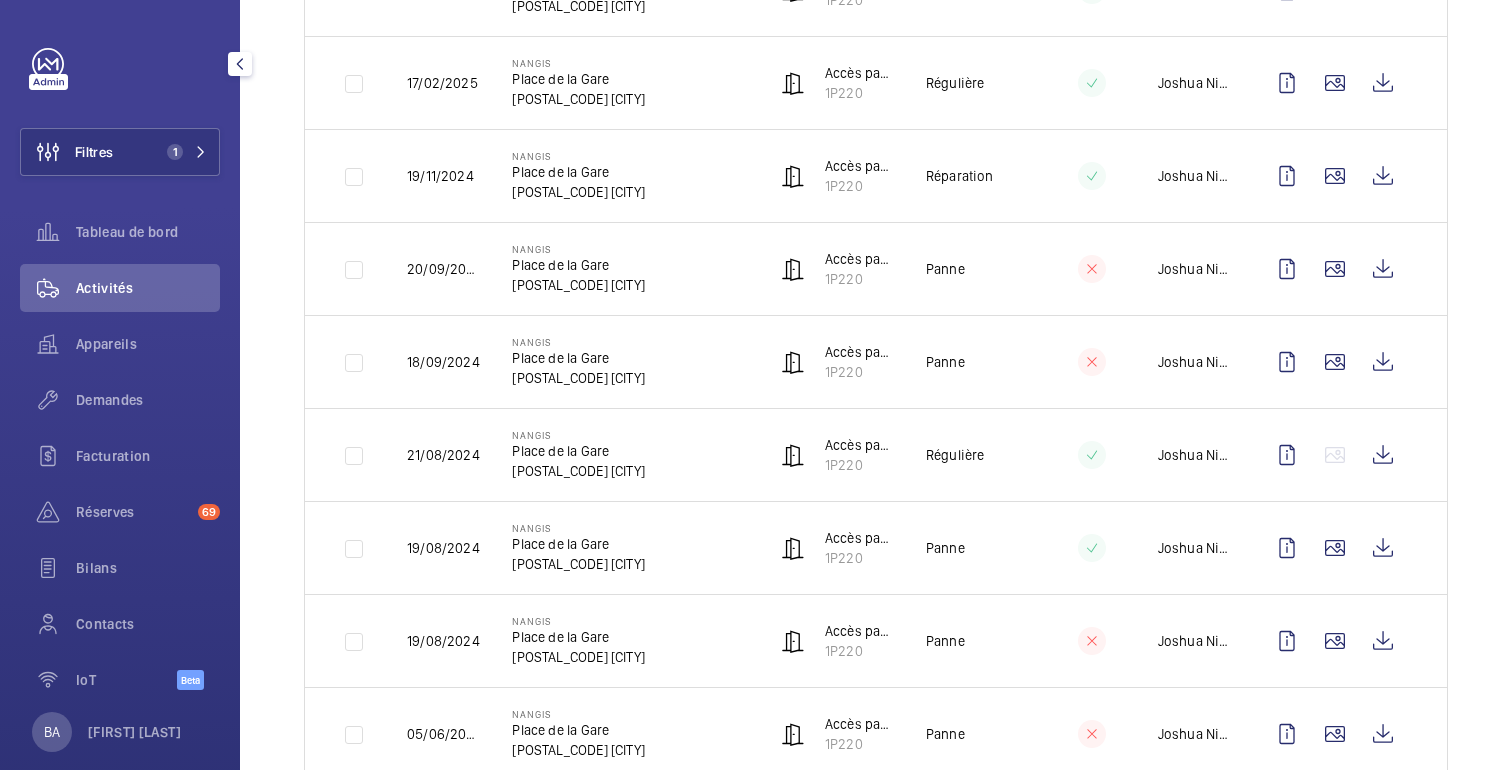 scroll, scrollTop: 0, scrollLeft: 0, axis: both 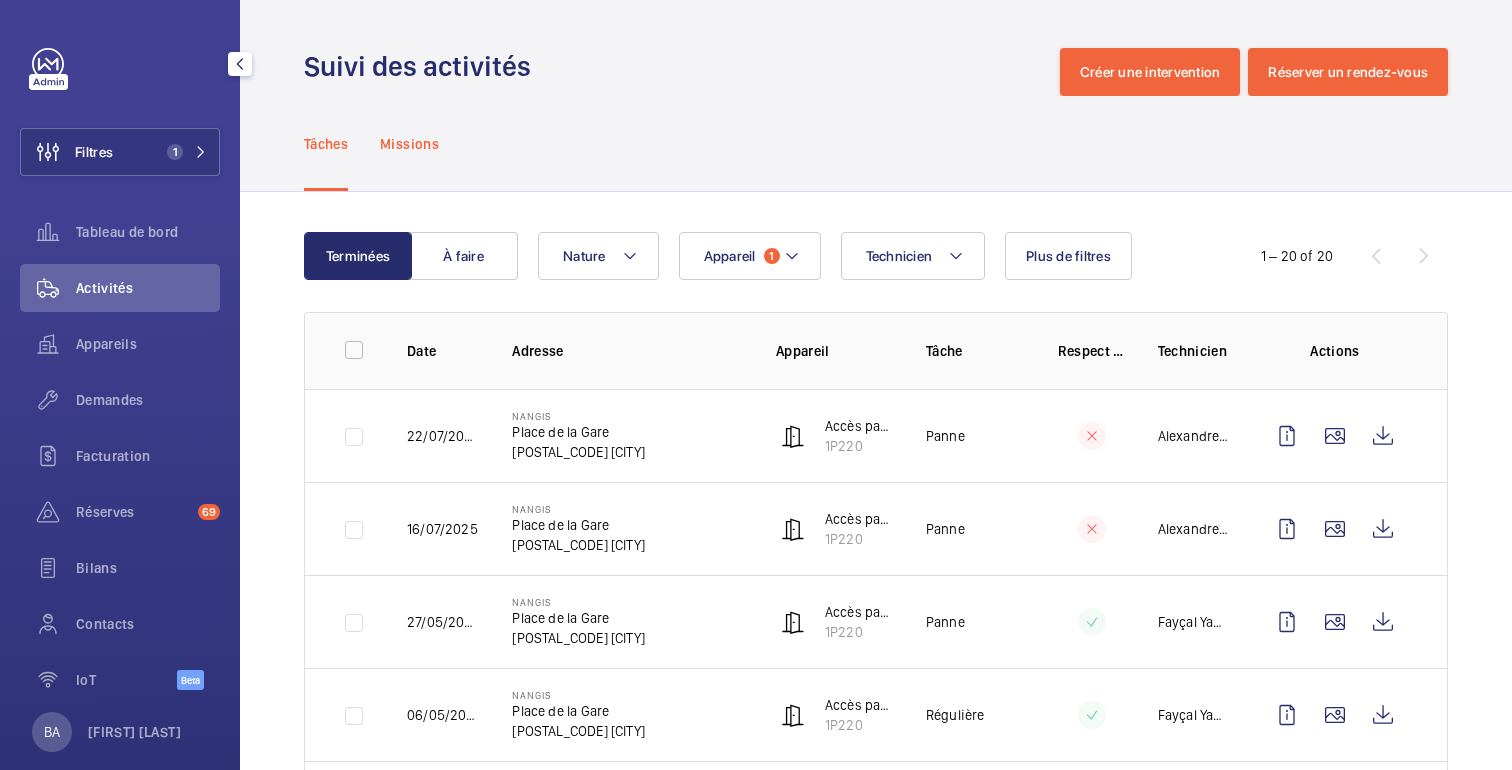 click on "Missions" 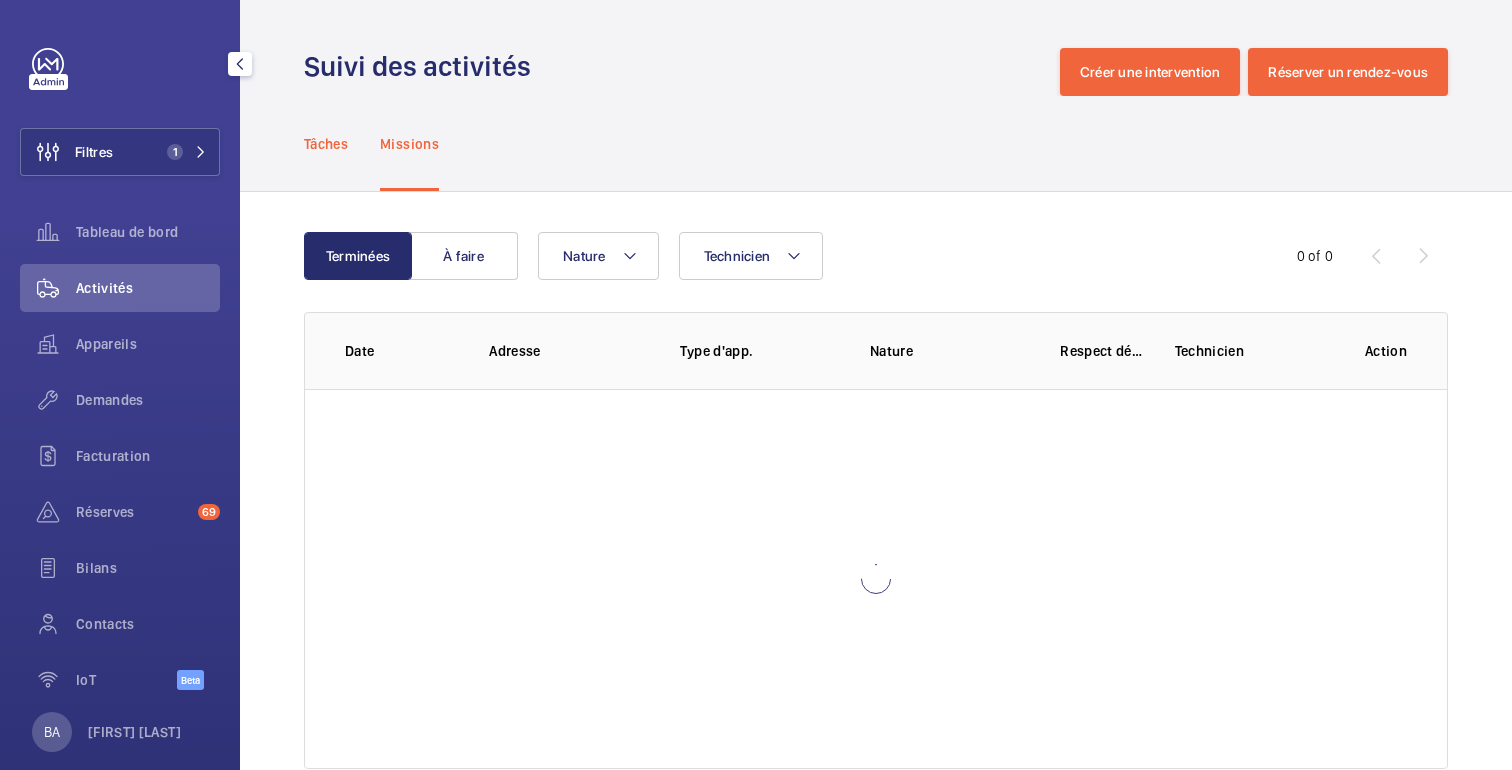 click on "Tâches" 